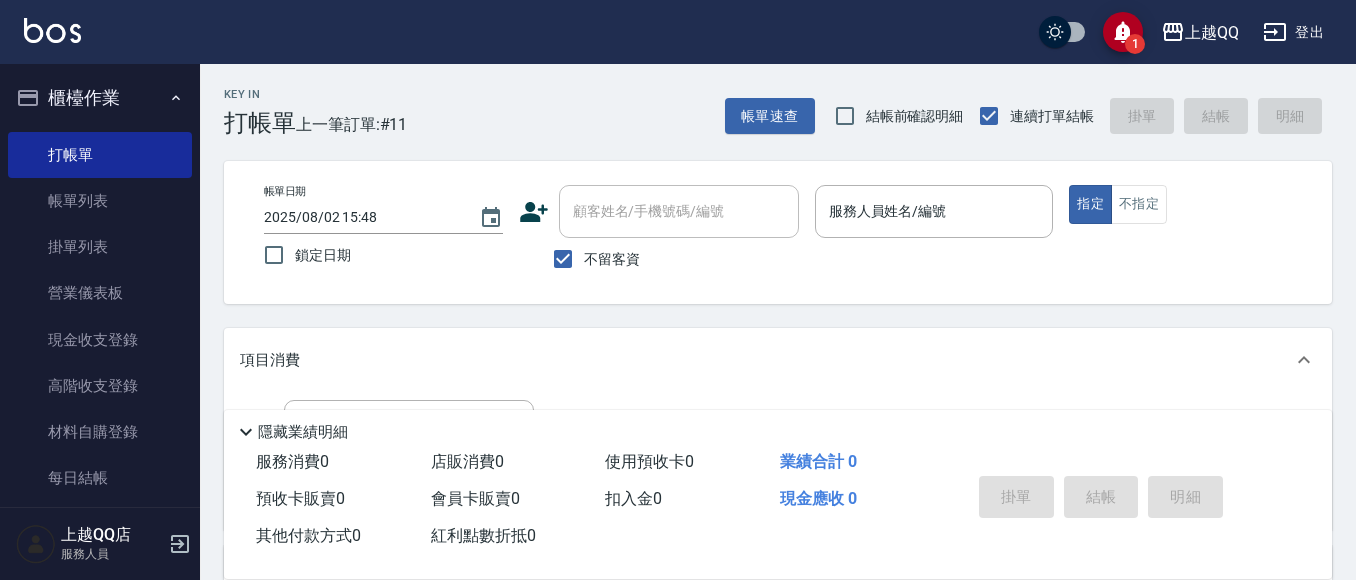 scroll, scrollTop: 100, scrollLeft: 0, axis: vertical 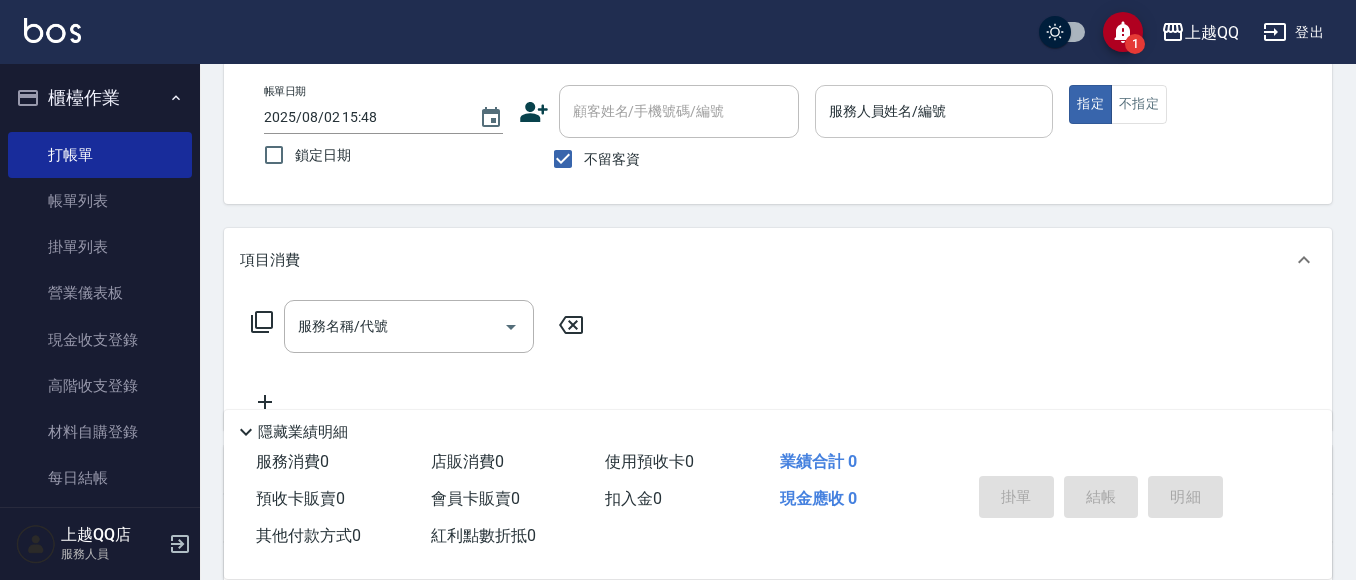 click on "服務人員姓名/編號" at bounding box center [934, 111] 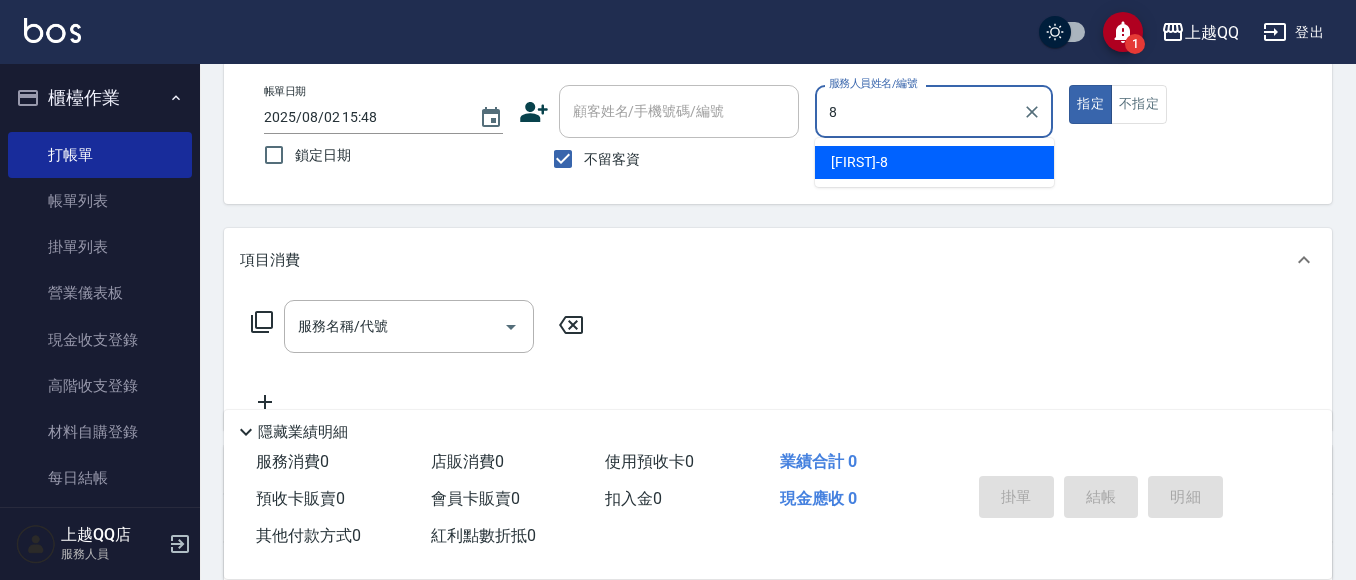 type on "[FIRST]-[NUMBER]" 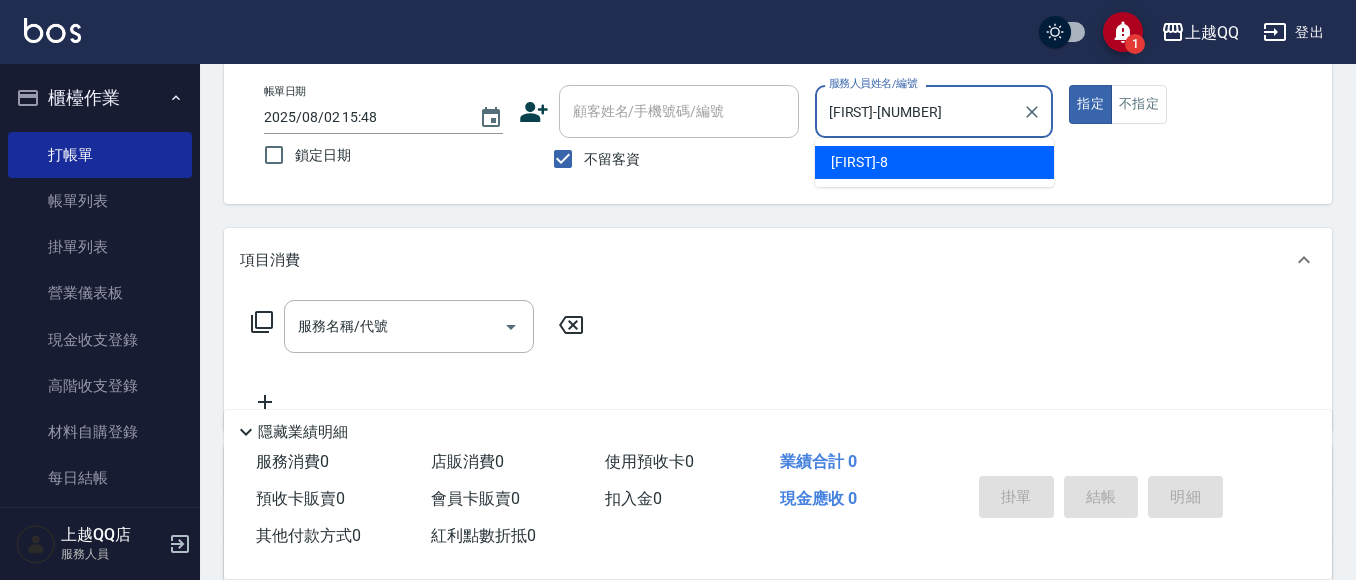 type on "true" 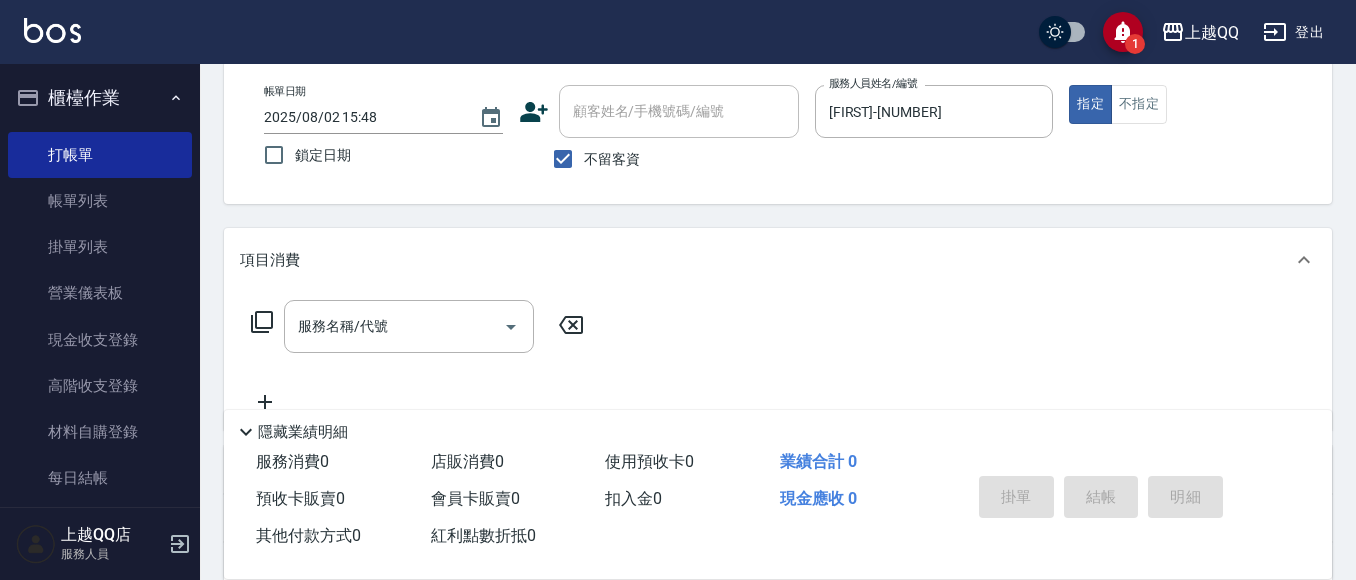 click 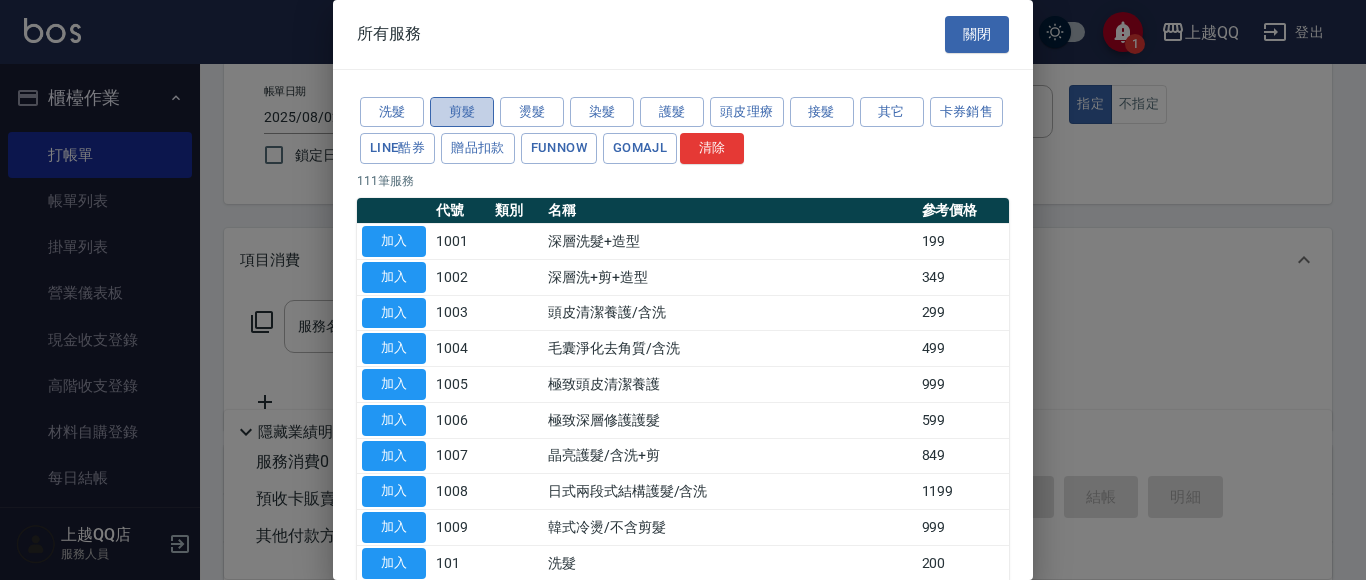 click on "剪髮" at bounding box center [462, 112] 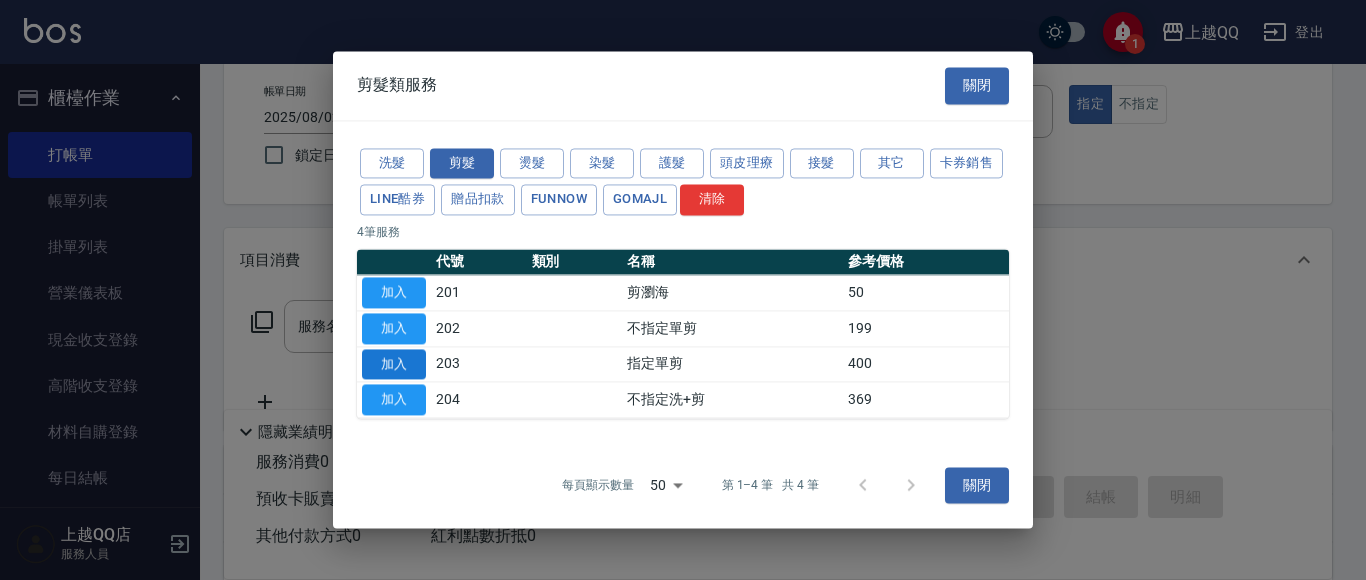 click on "加入" at bounding box center (394, 364) 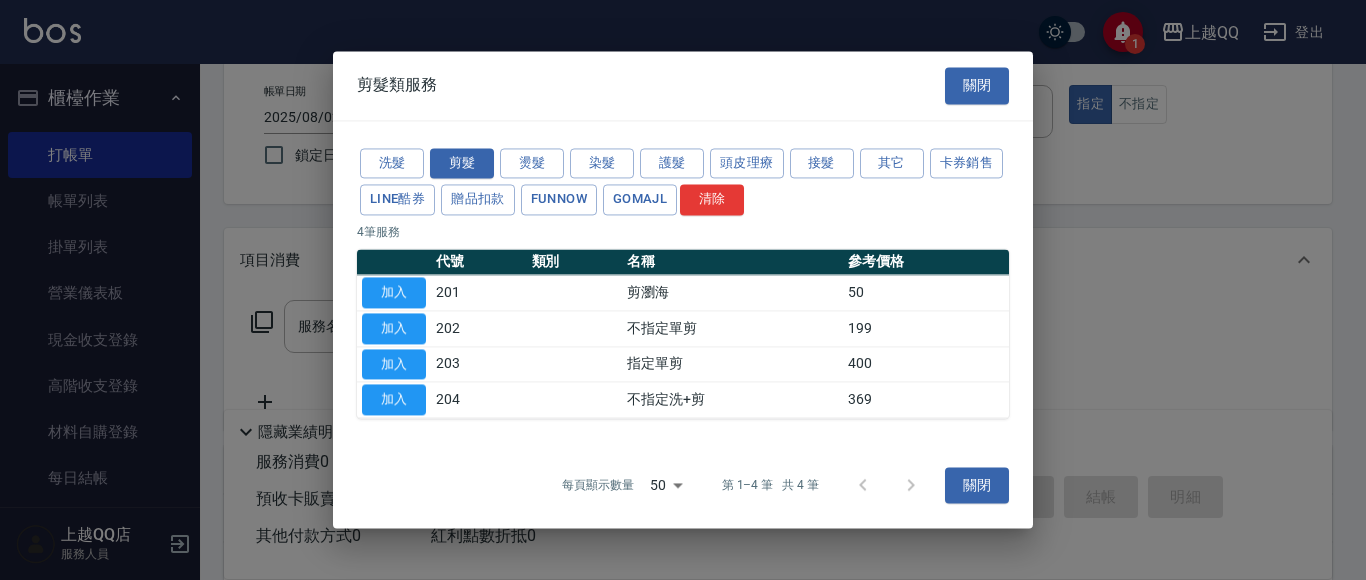 type on "指定單剪(203)" 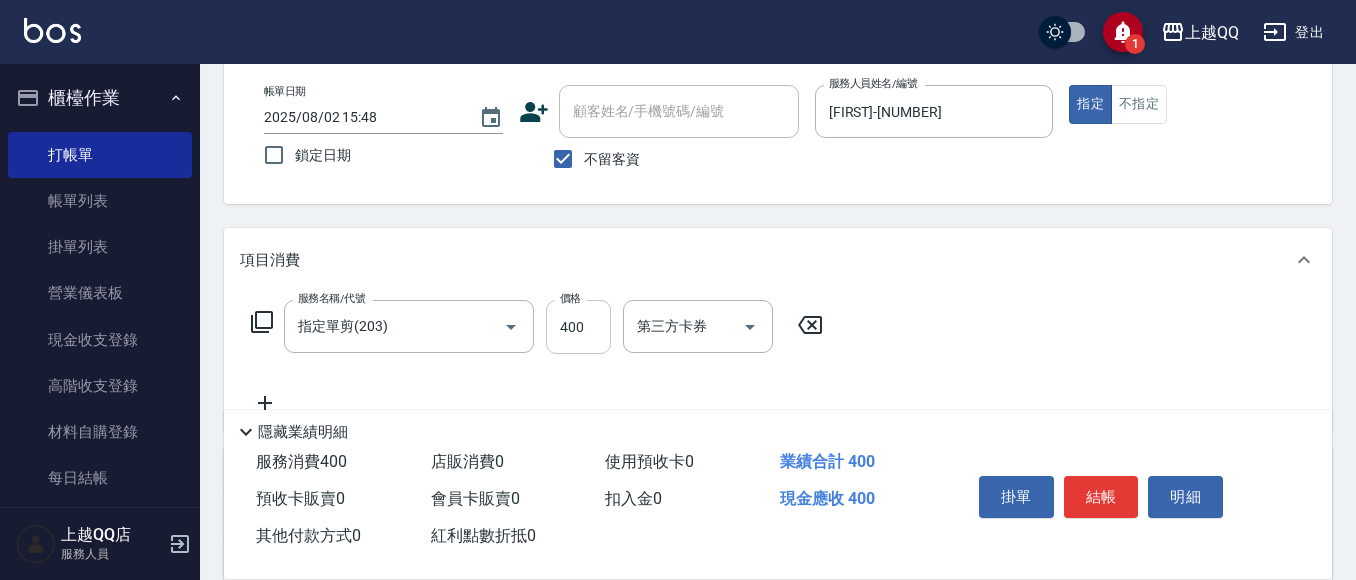 click on "400" at bounding box center (578, 327) 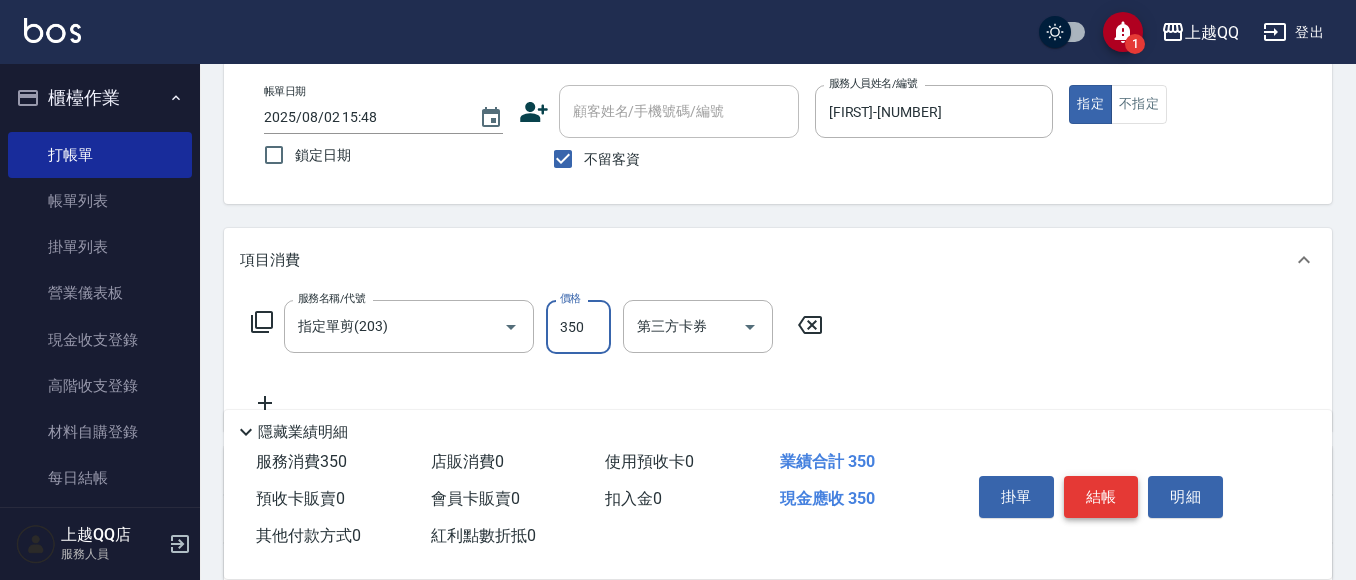 type on "350" 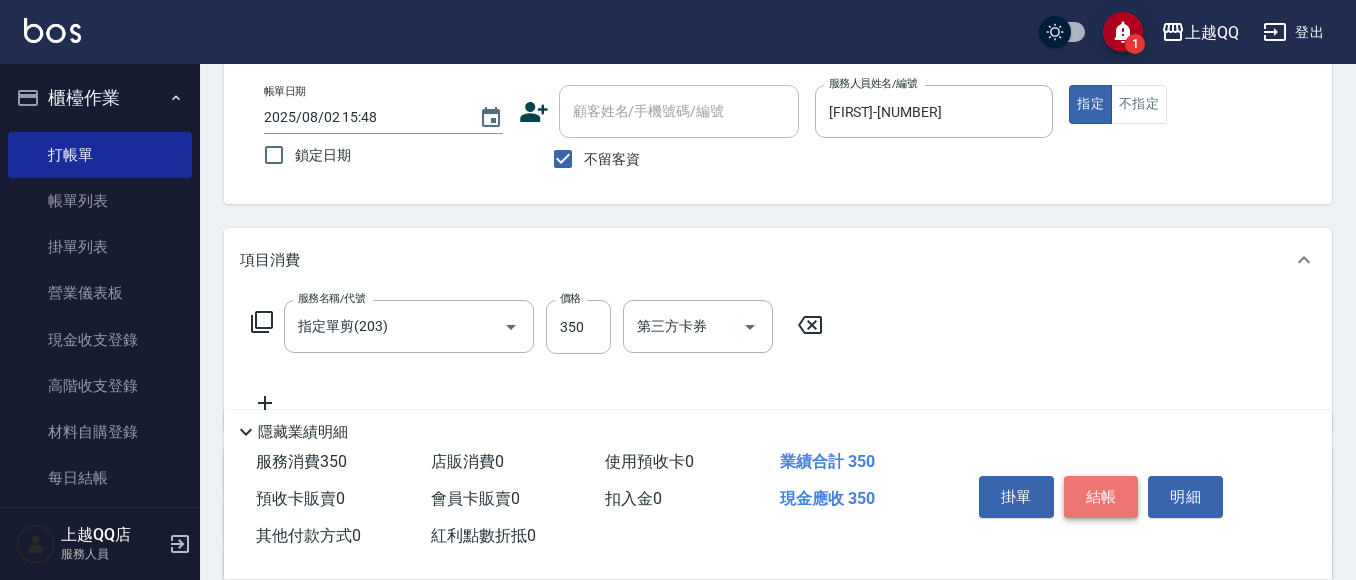 click on "結帳" at bounding box center [1101, 497] 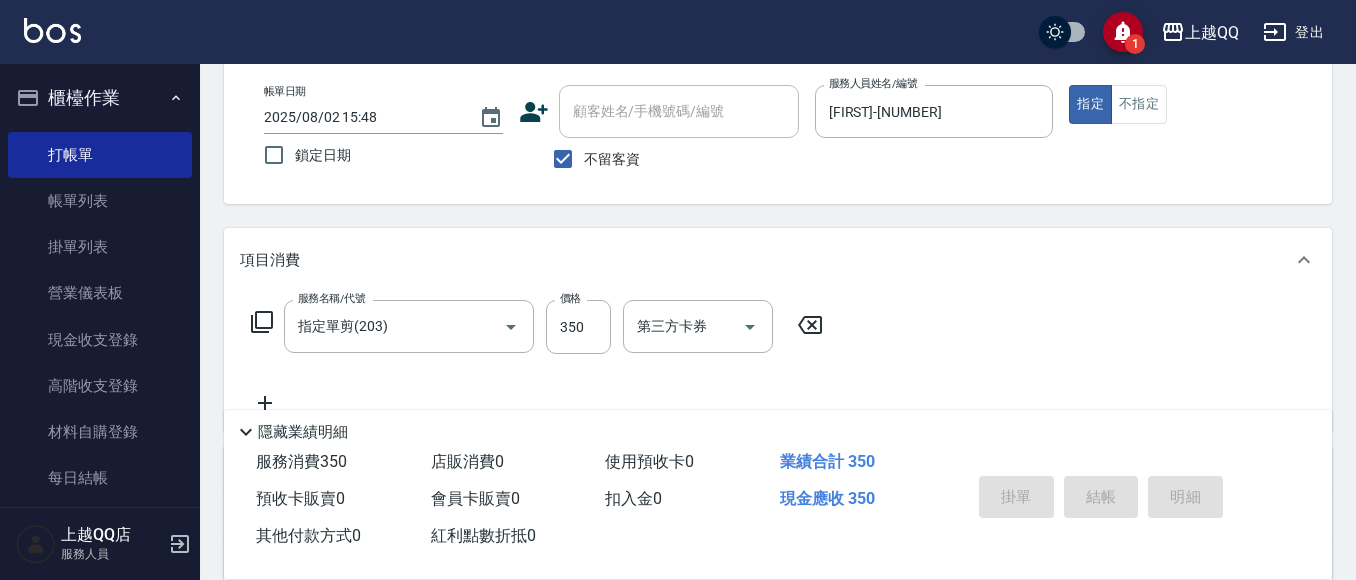 type on "[DATE] [TIME]" 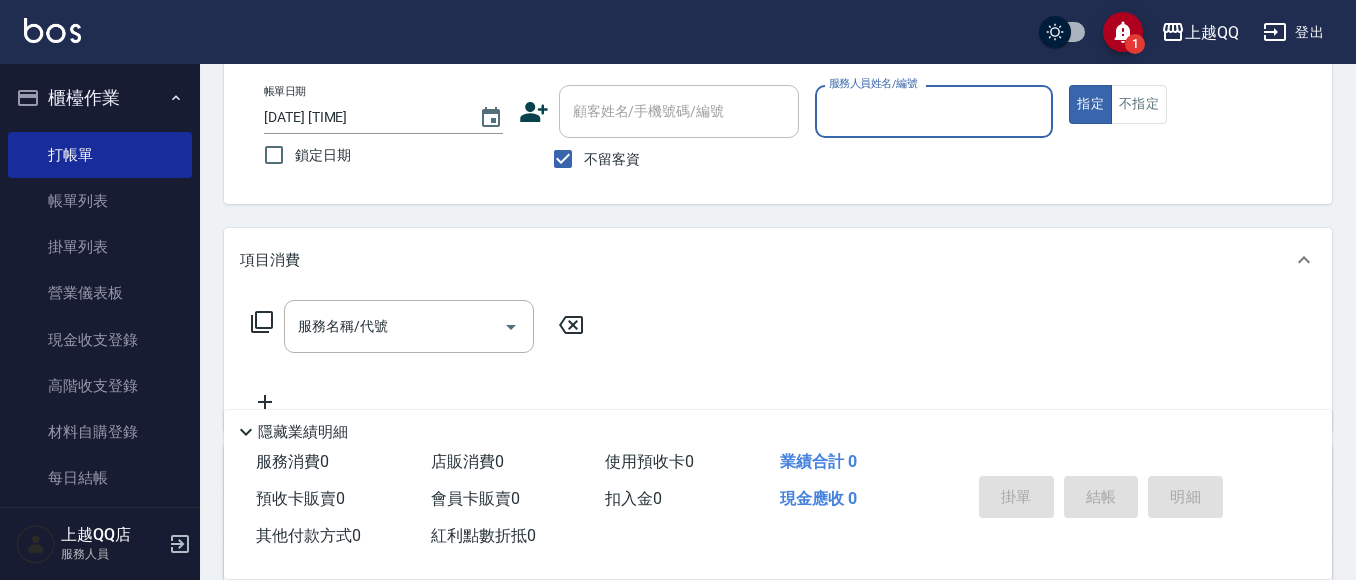 click on "不留客資" at bounding box center (612, 159) 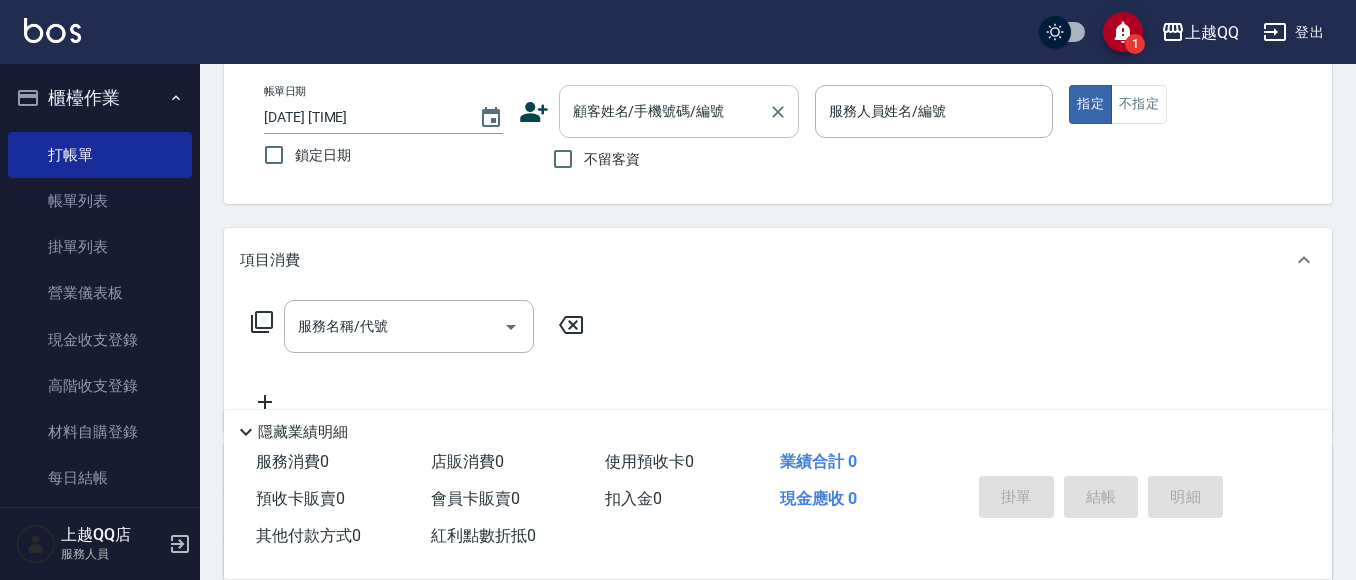 click on "顧客姓名/手機號碼/編號" at bounding box center (664, 111) 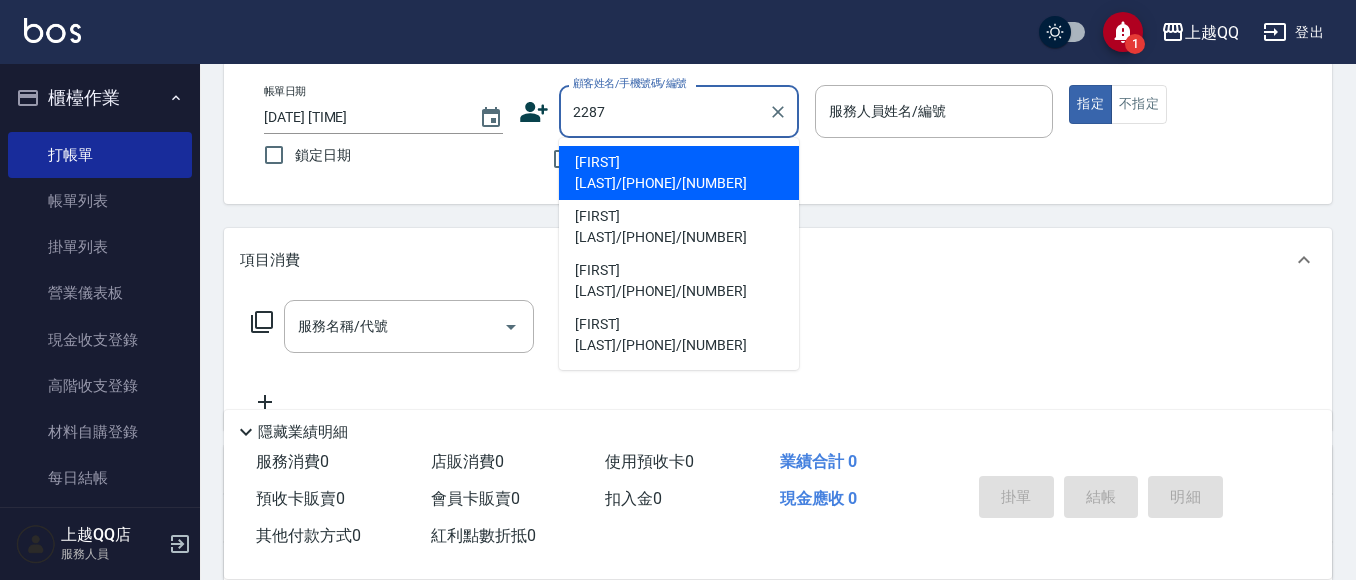 click on "[FIRST] [LAST]/[PHONE]/[NUMBER]" at bounding box center (679, 173) 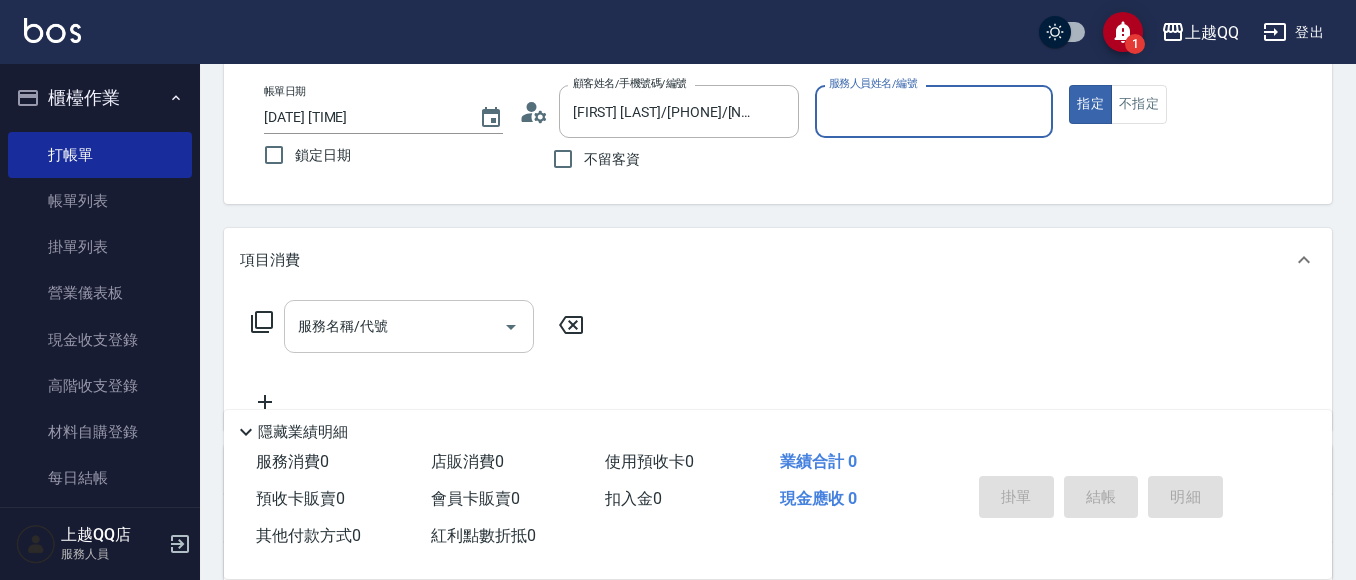 type on "[FIRST]-[NUMBER]" 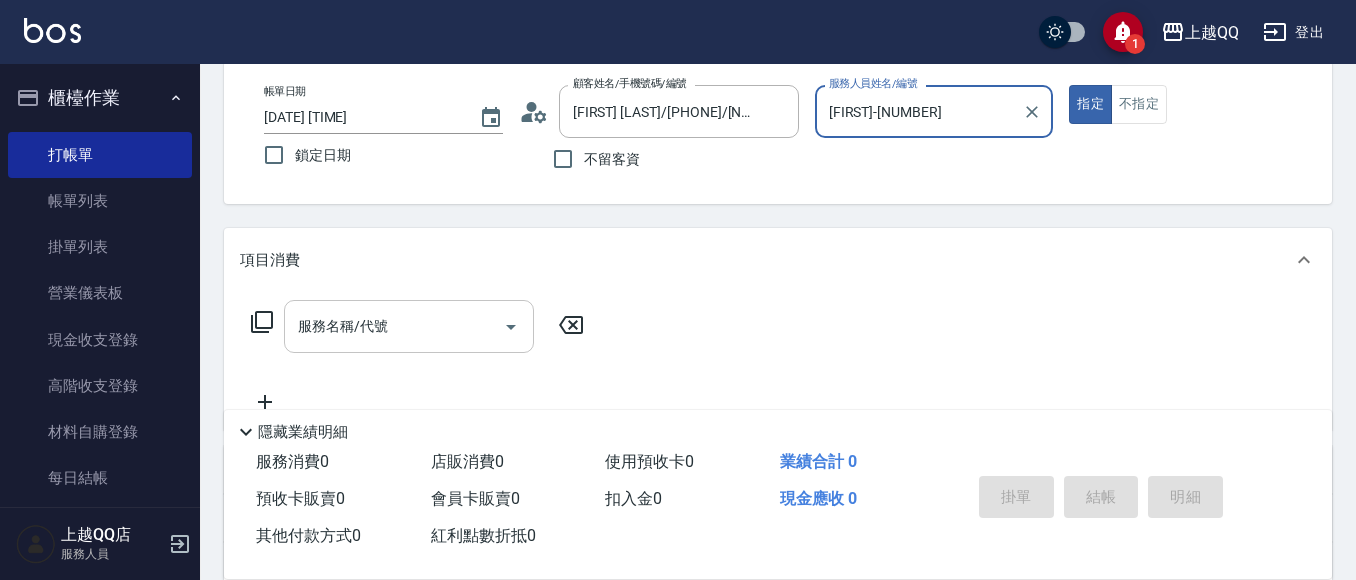 click on "服務名稱/代號" at bounding box center (394, 326) 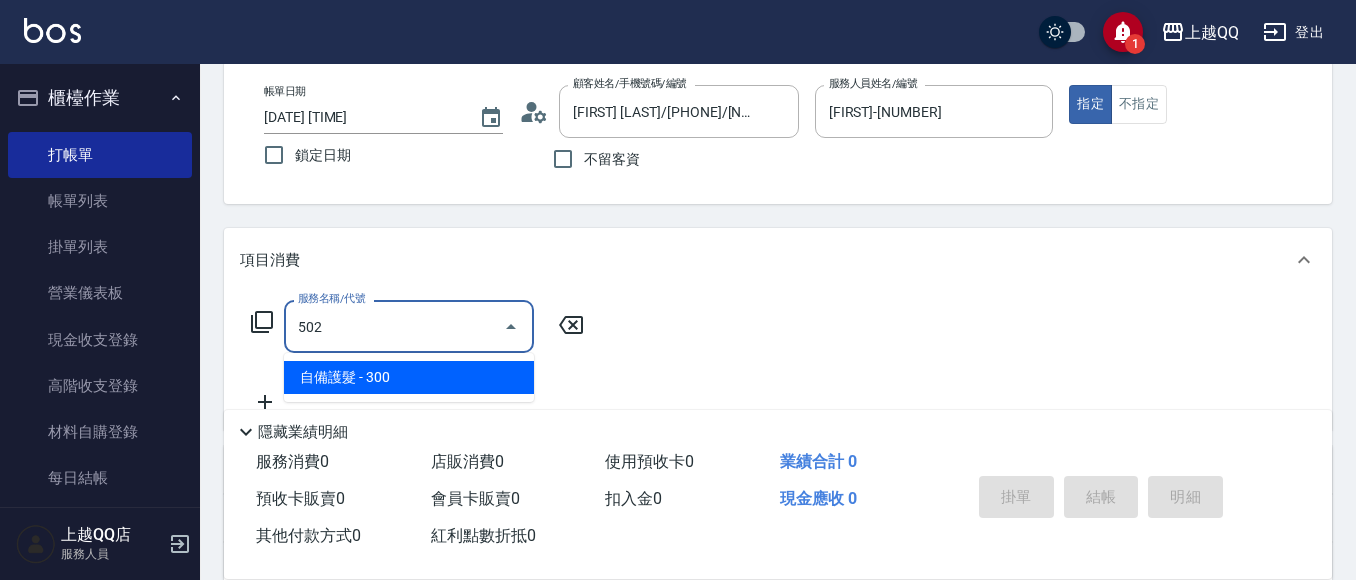 type on "自備護髮(502)" 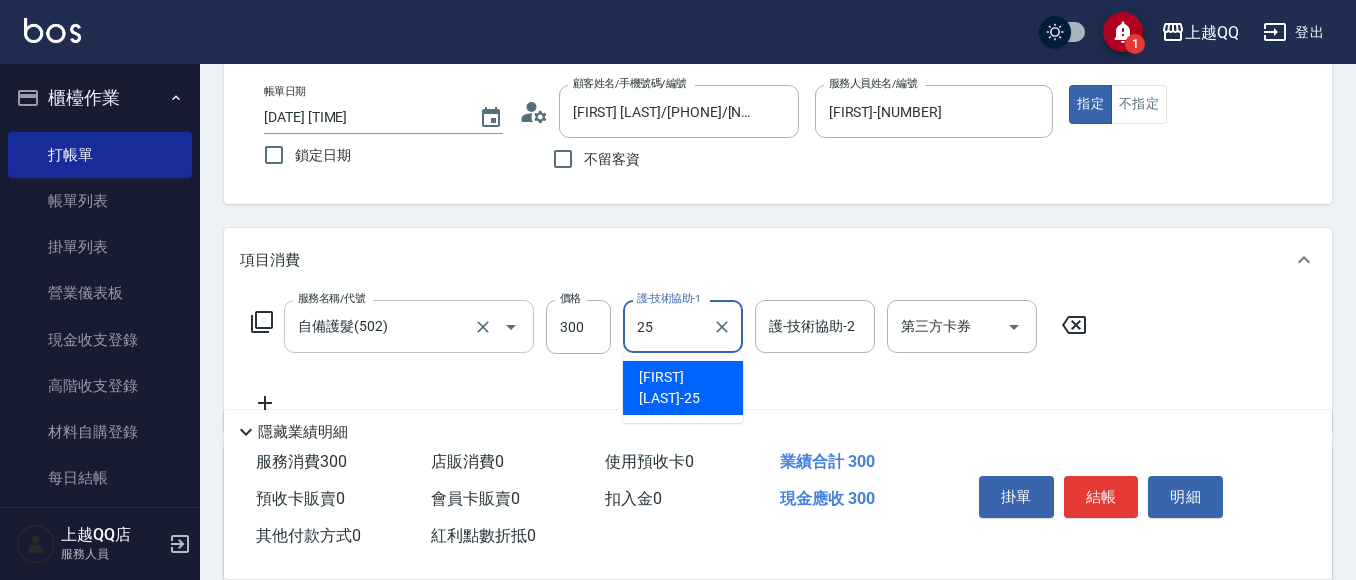 type on "[FIRST]-[NUMBER]" 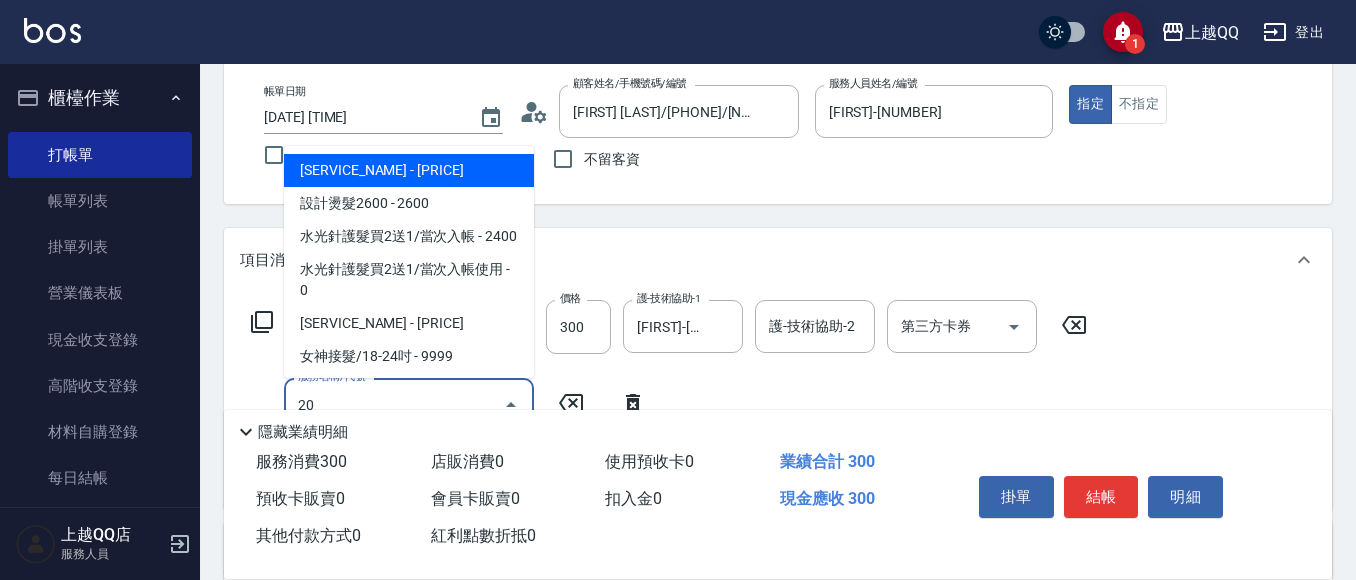 type on "203" 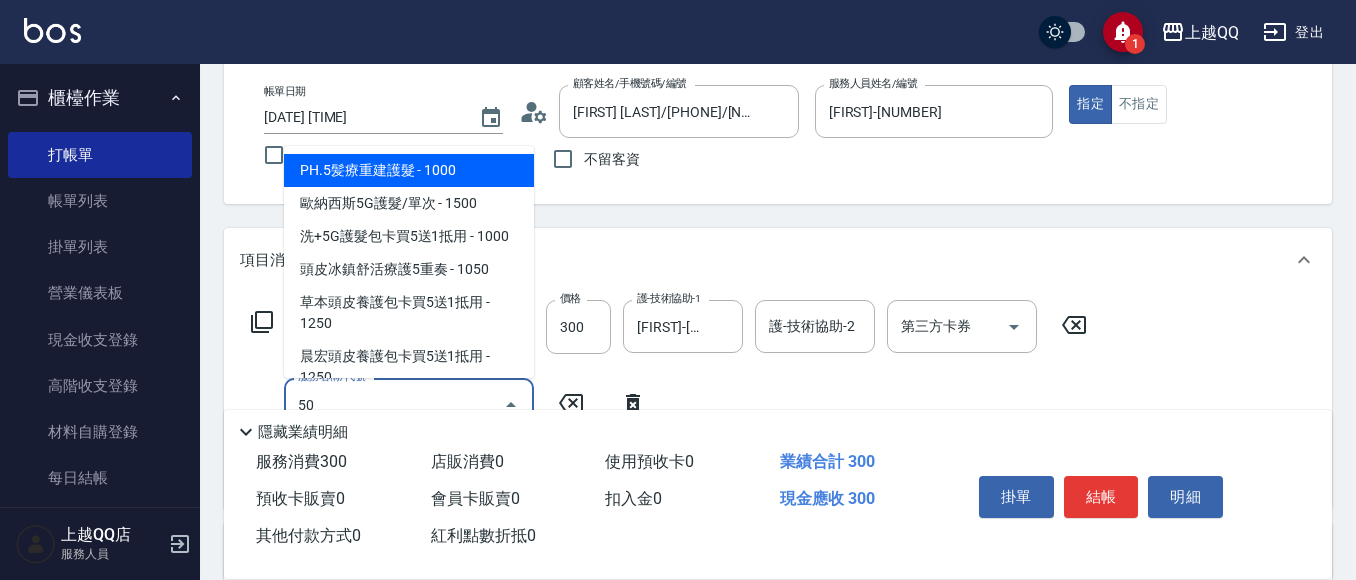 type on "贈品/隨手護or極致塑捲乳/50ml(1111)" 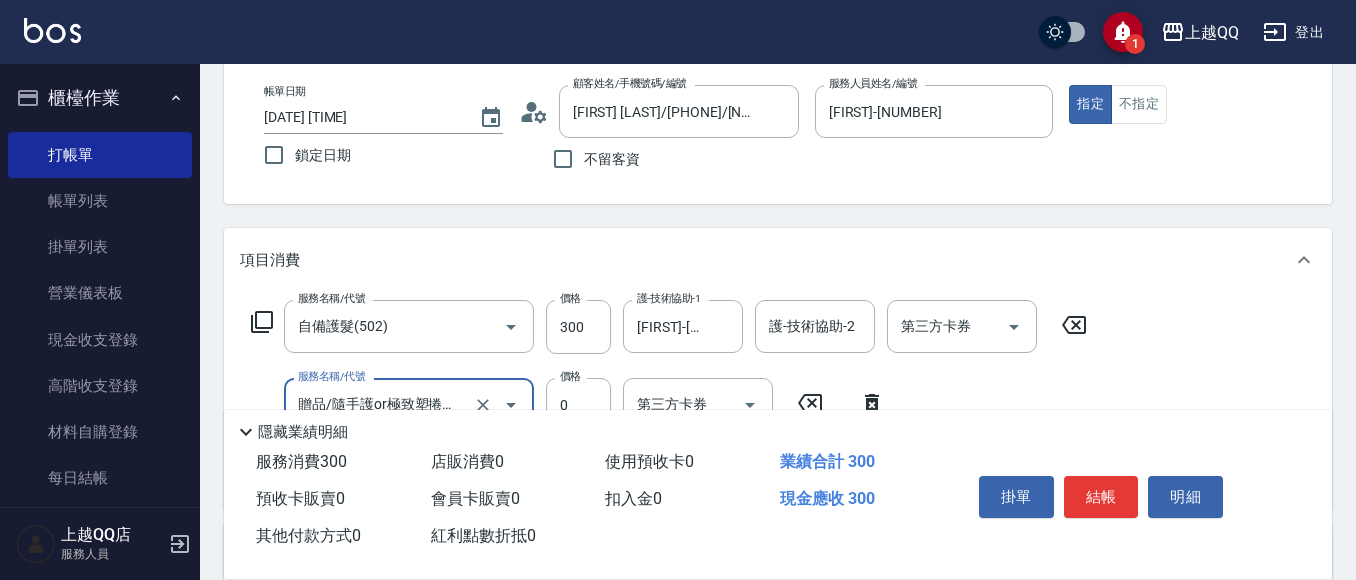 scroll, scrollTop: 251, scrollLeft: 0, axis: vertical 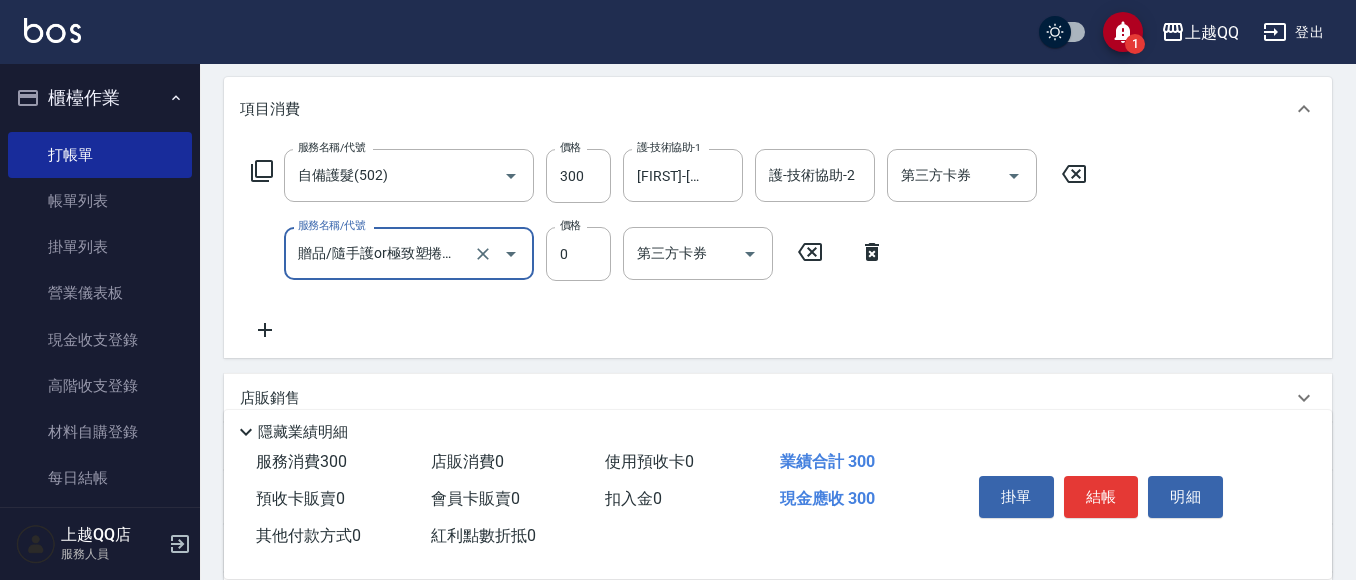 click on "贈品/隨手護or極致塑捲乳/50ml(1111)" at bounding box center (381, 253) 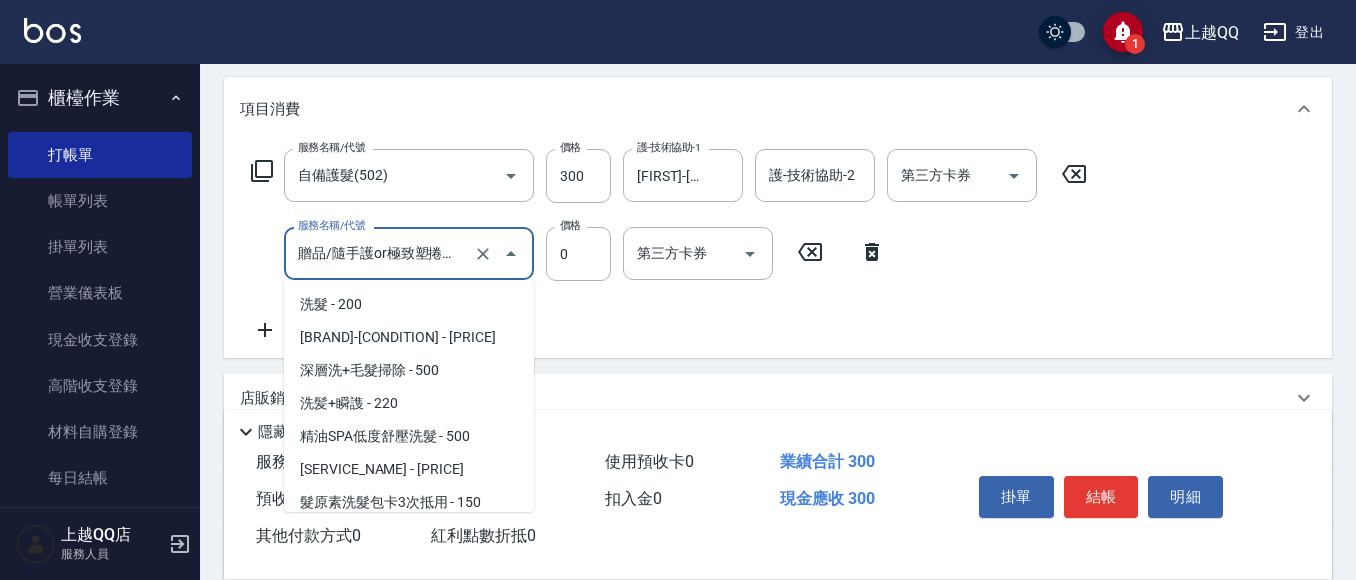 scroll, scrollTop: 3445, scrollLeft: 0, axis: vertical 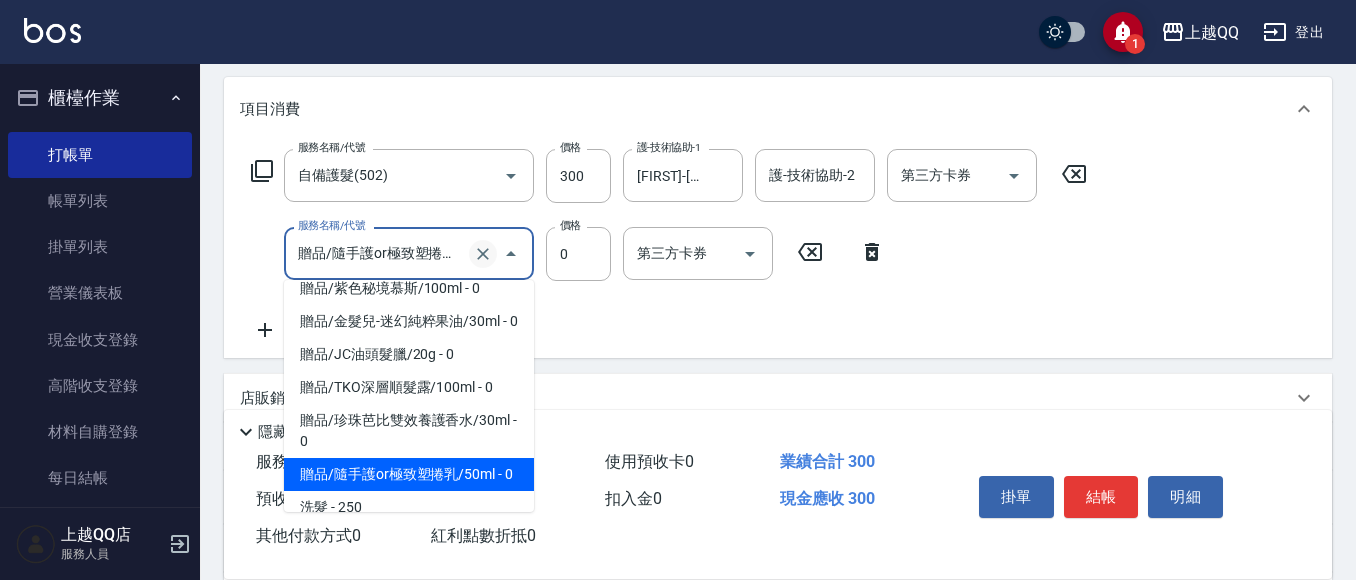 click 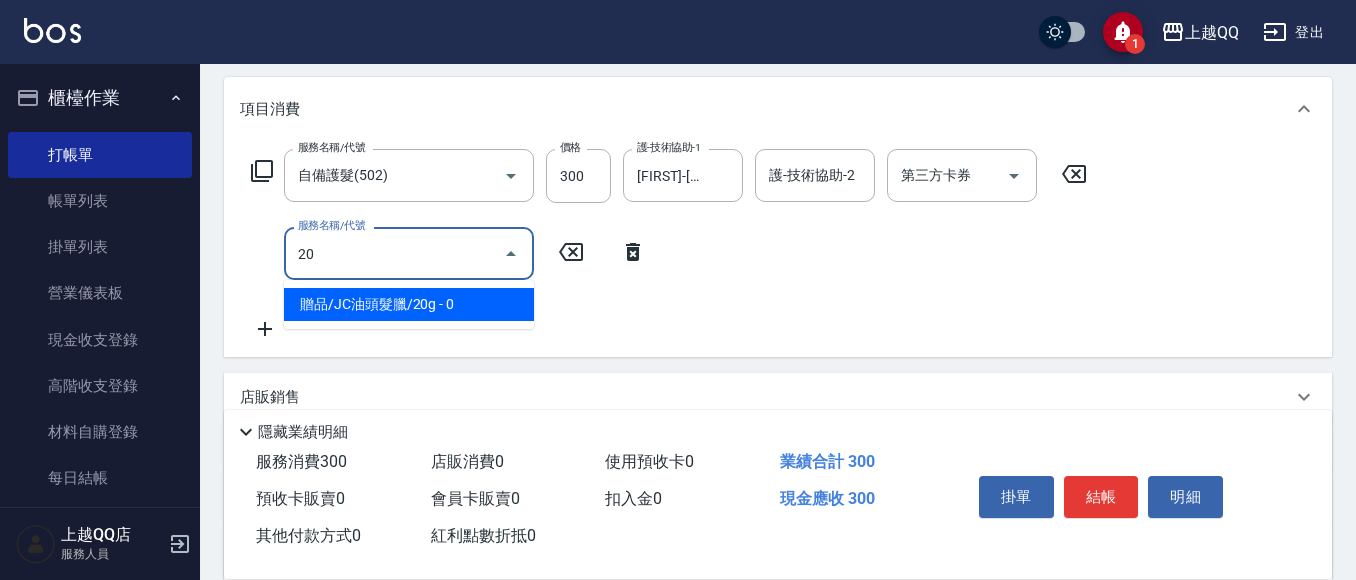 scroll, scrollTop: 0, scrollLeft: 0, axis: both 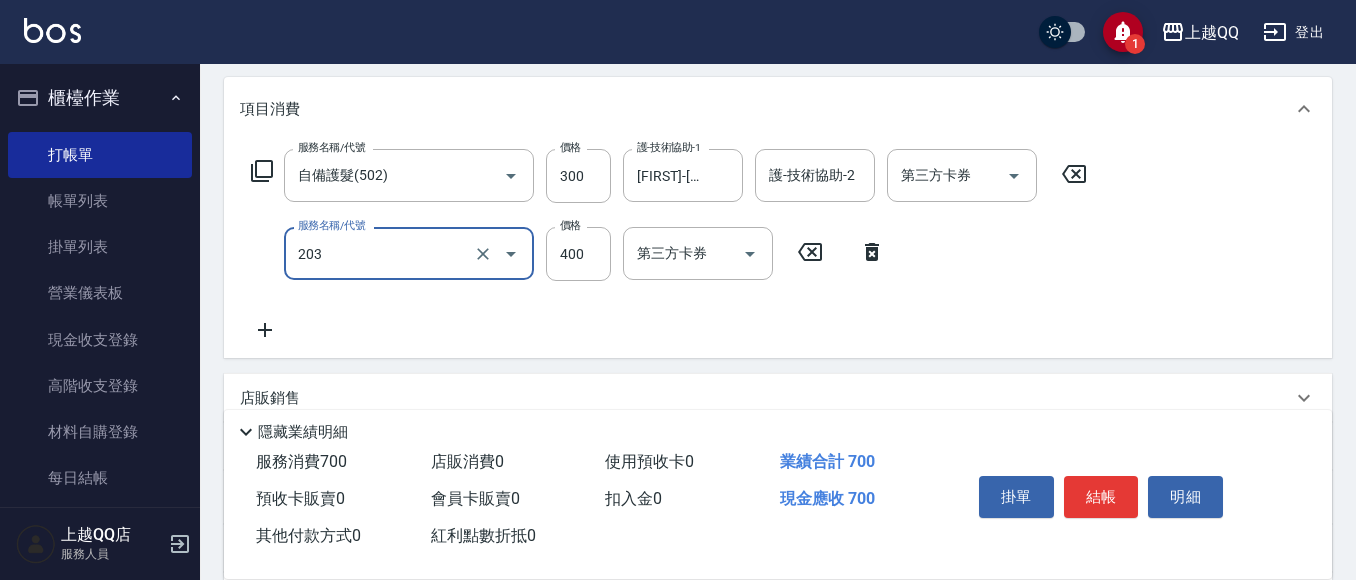 type on "指定單剪(203)" 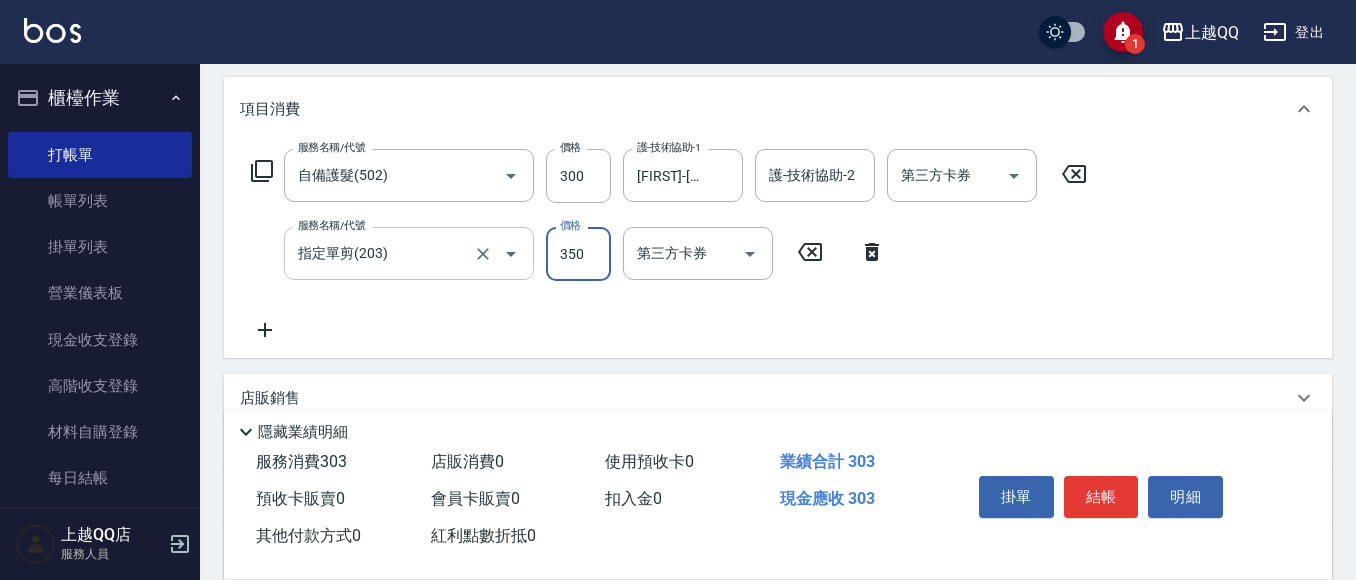 type on "350" 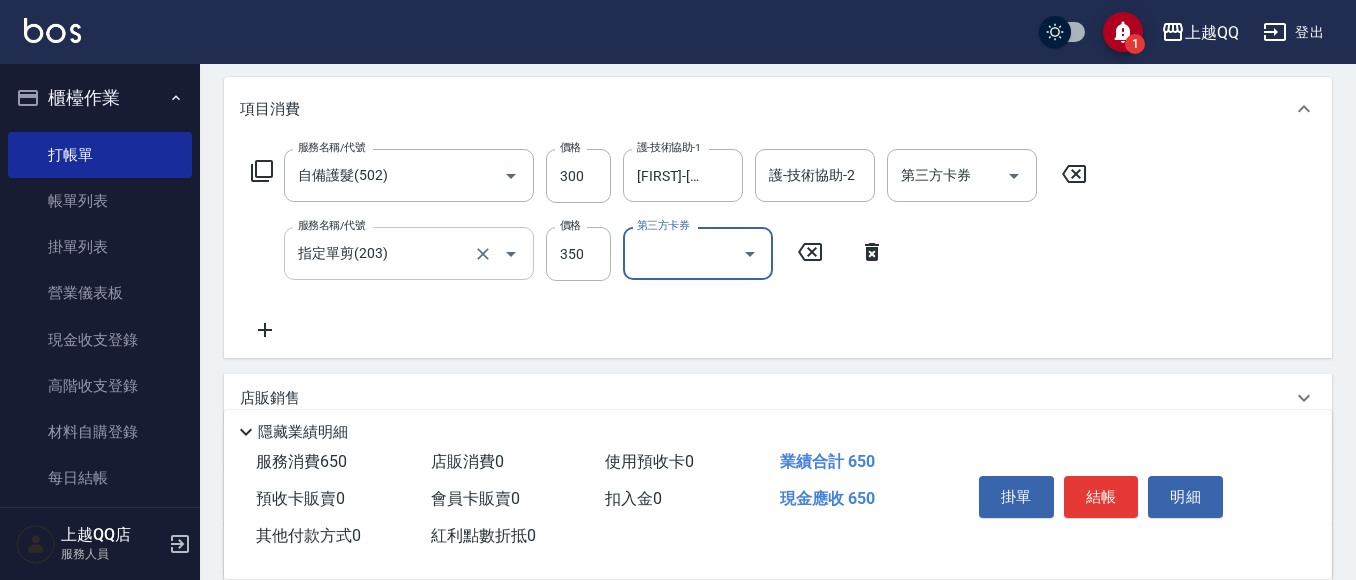 scroll, scrollTop: 483, scrollLeft: 0, axis: vertical 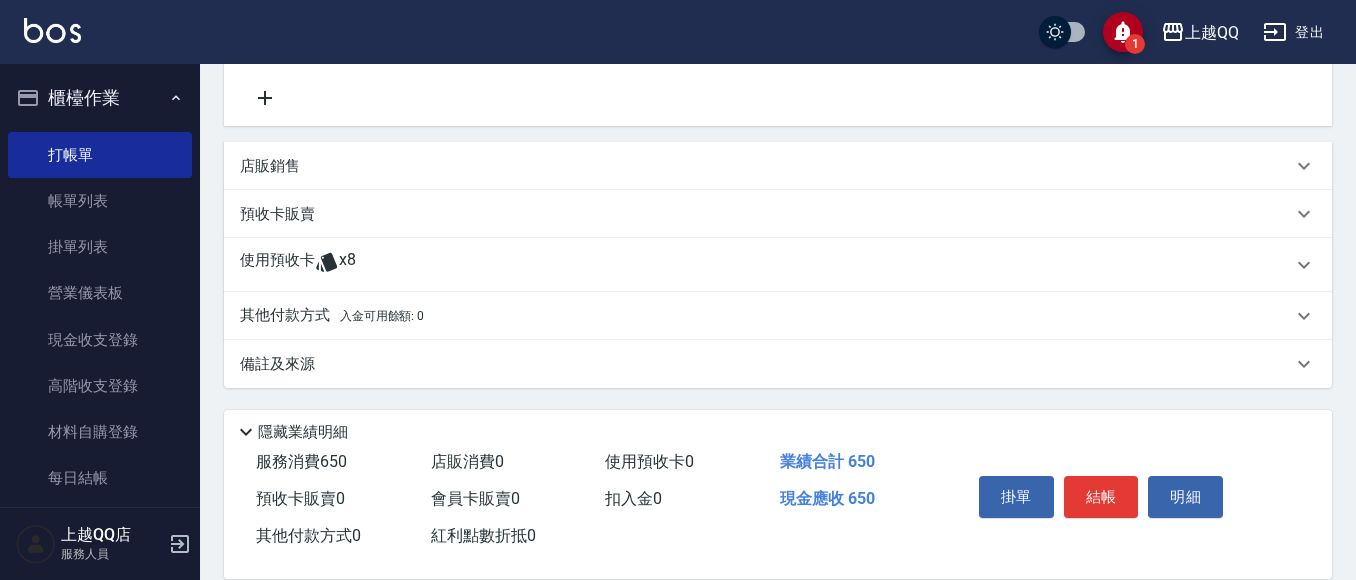 drag, startPoint x: 270, startPoint y: 279, endPoint x: 641, endPoint y: 255, distance: 371.77548 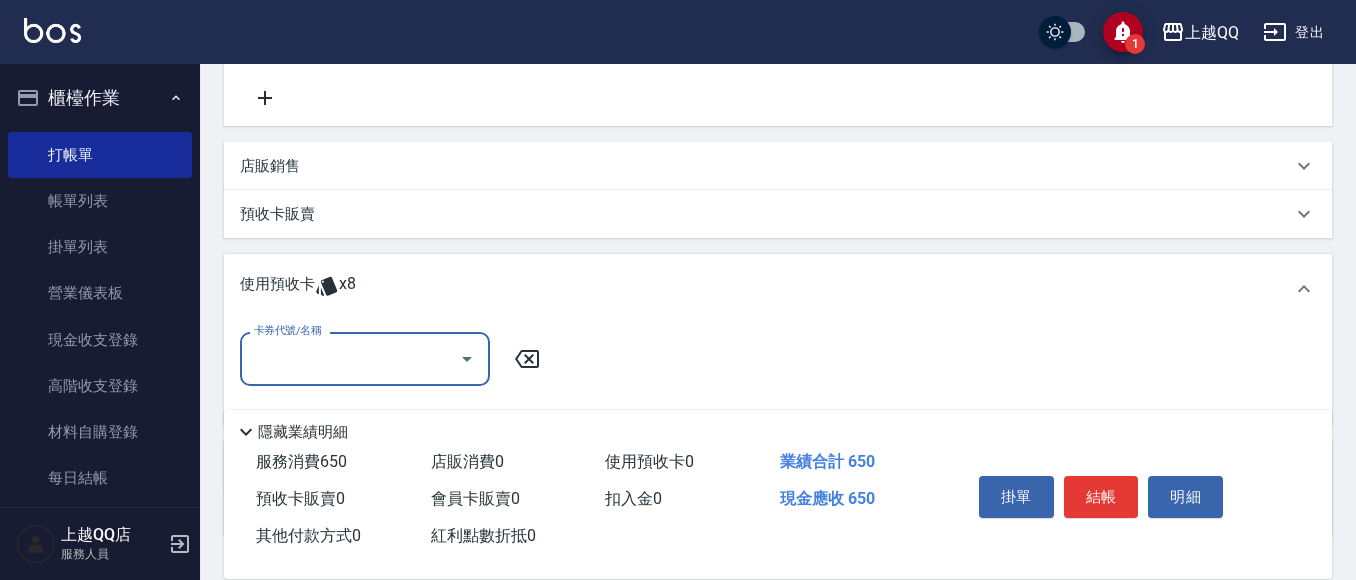 scroll, scrollTop: 0, scrollLeft: 0, axis: both 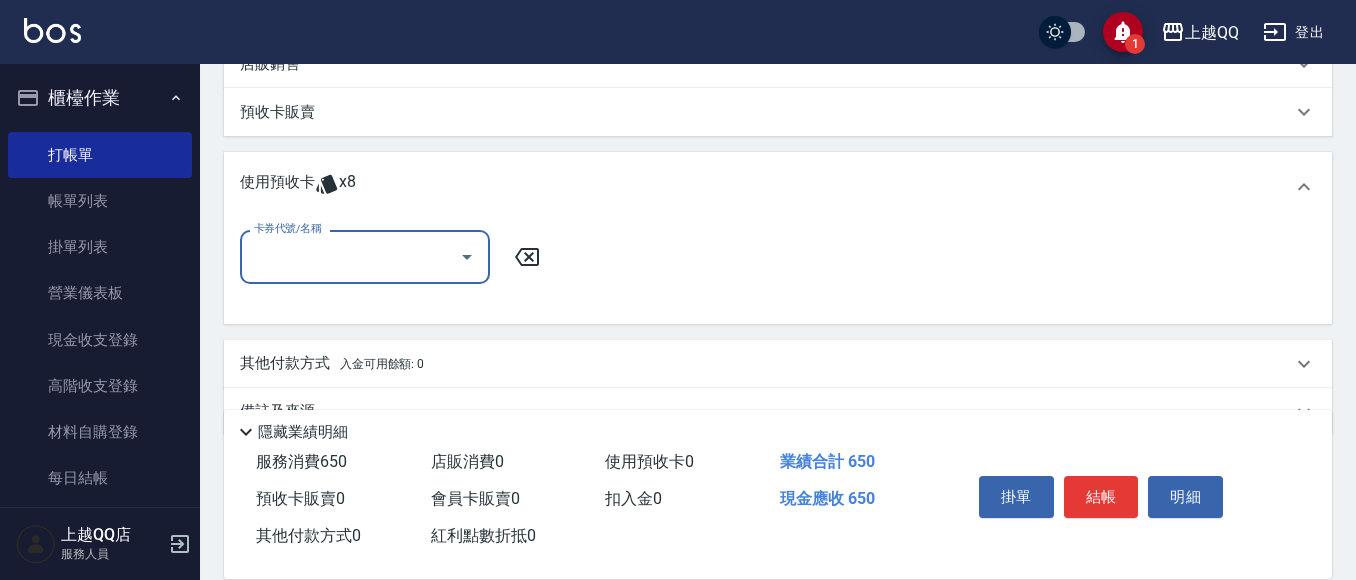 drag, startPoint x: 489, startPoint y: 270, endPoint x: 449, endPoint y: 263, distance: 40.60788 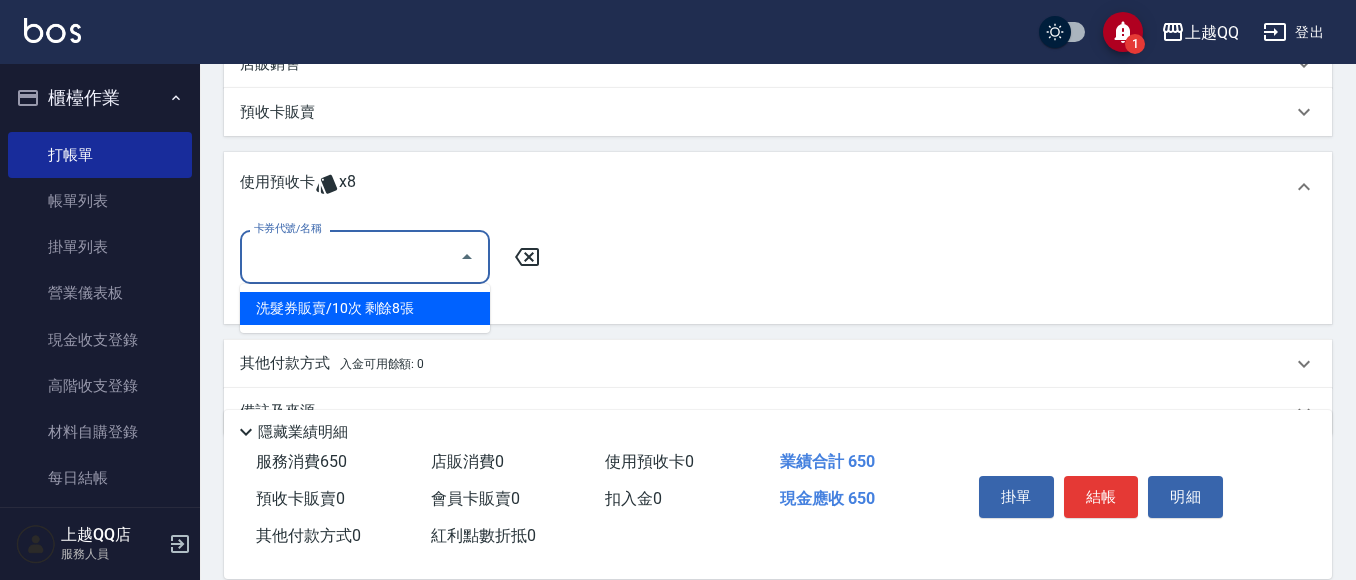 click on "卡券代號/名稱" at bounding box center [350, 256] 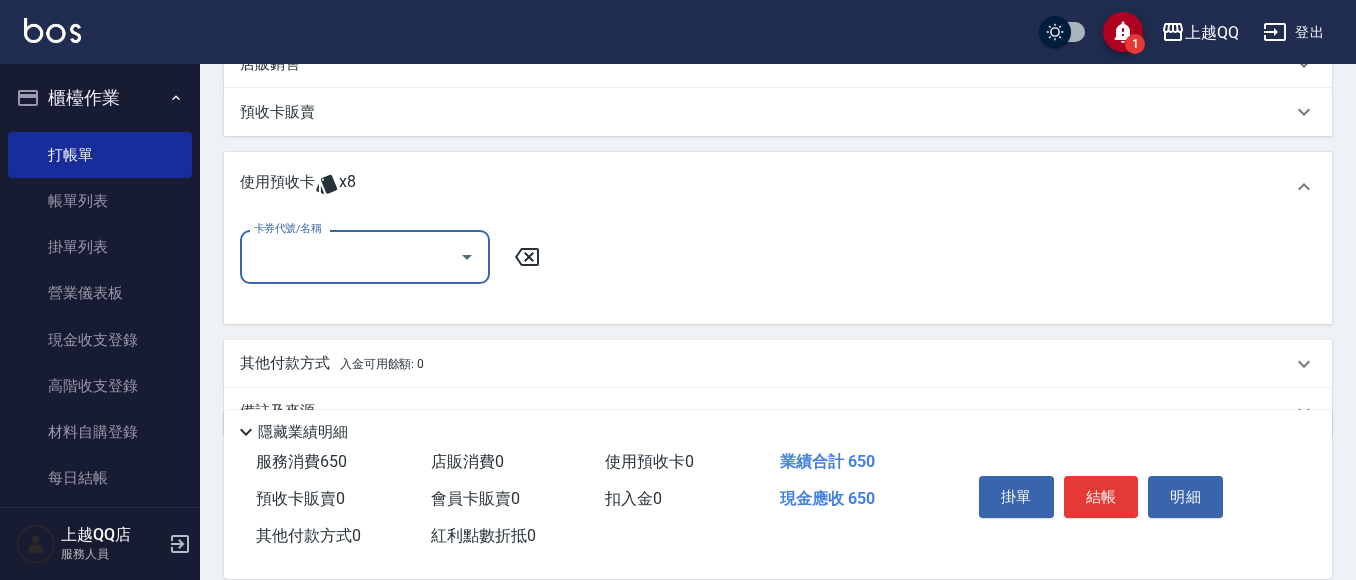 click 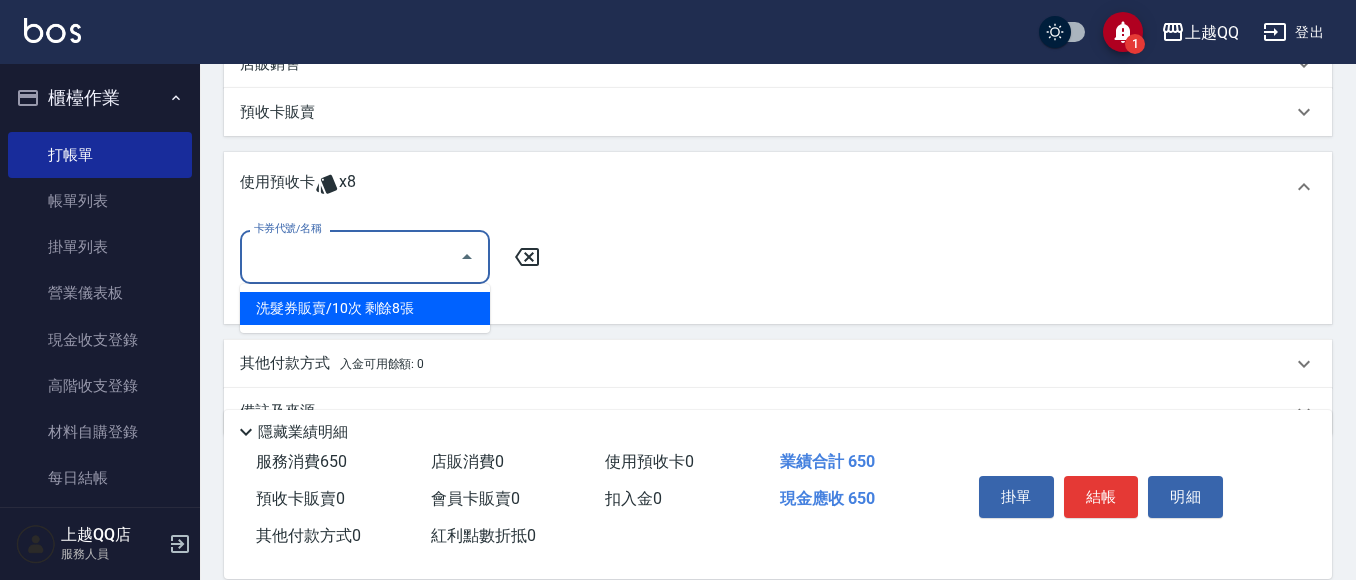 drag, startPoint x: 454, startPoint y: 305, endPoint x: 572, endPoint y: 283, distance: 120.033325 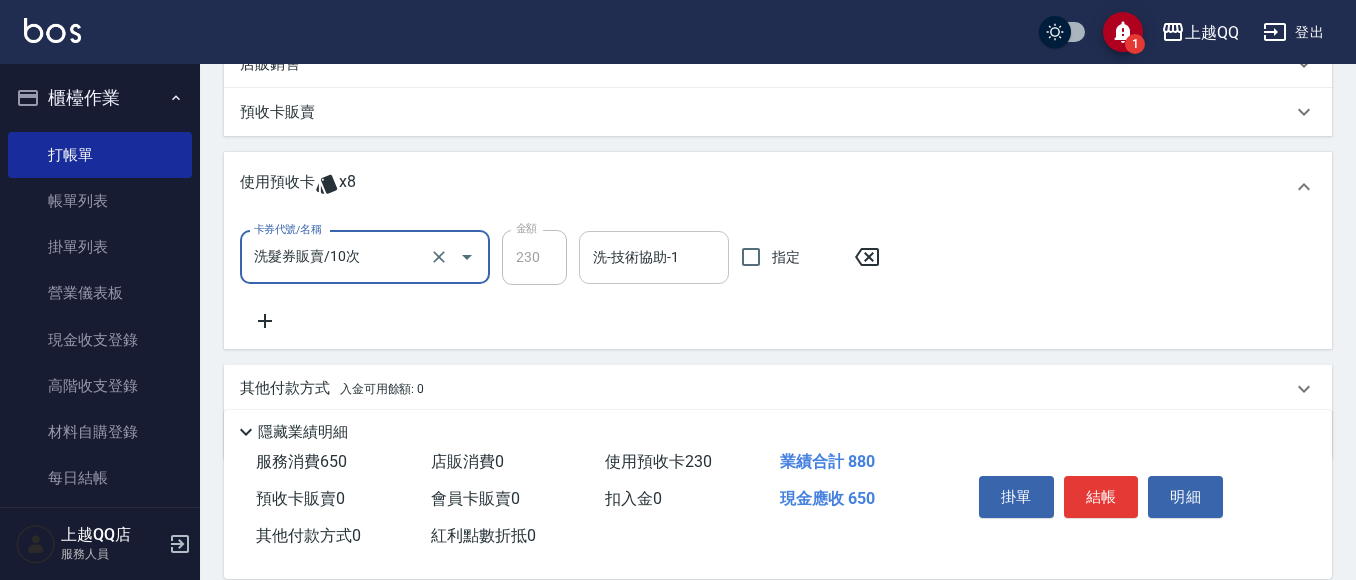 drag, startPoint x: 627, startPoint y: 272, endPoint x: 657, endPoint y: 276, distance: 30.265491 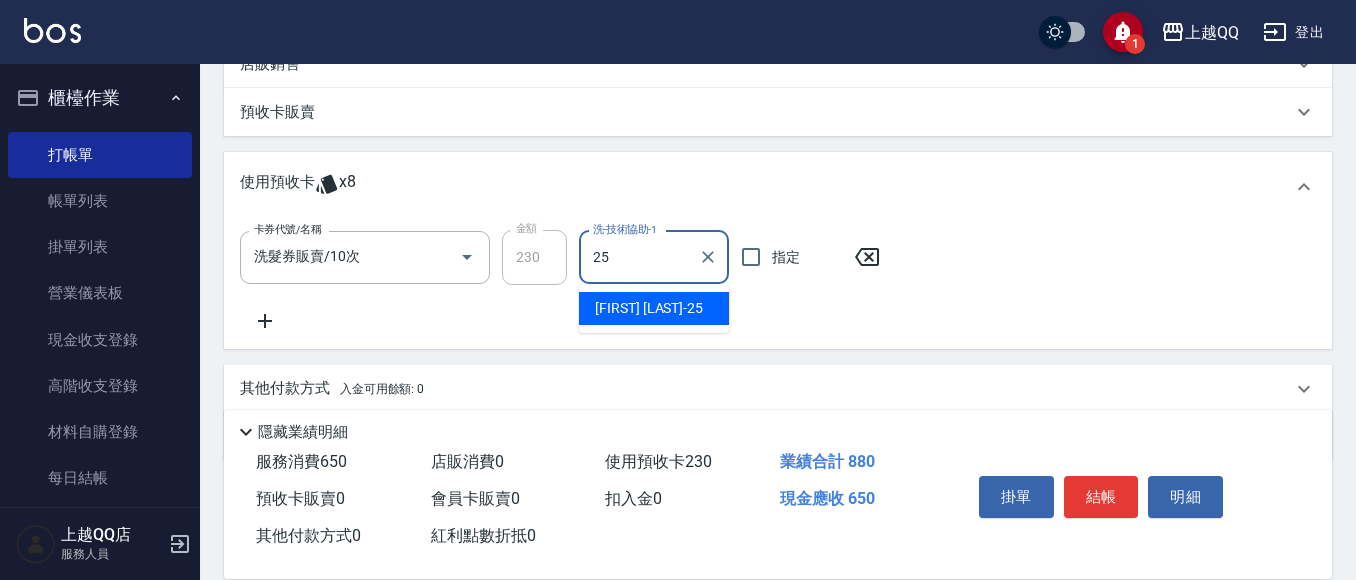 type on "[FIRST]-[NUMBER]" 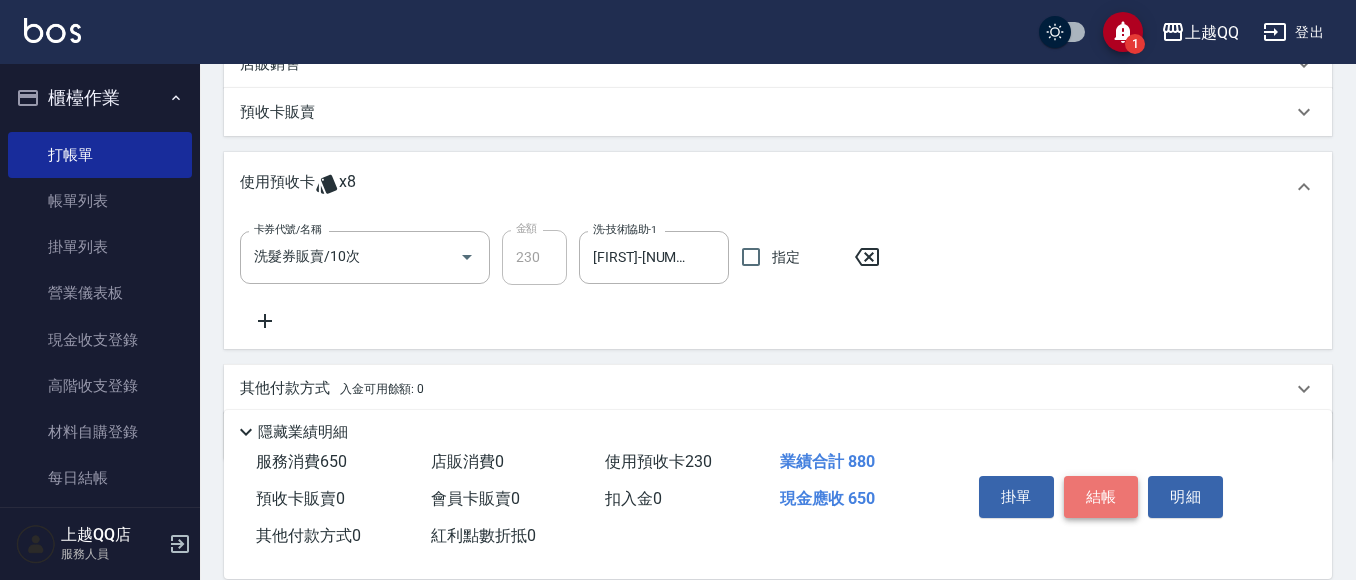 click on "結帳" at bounding box center (1101, 497) 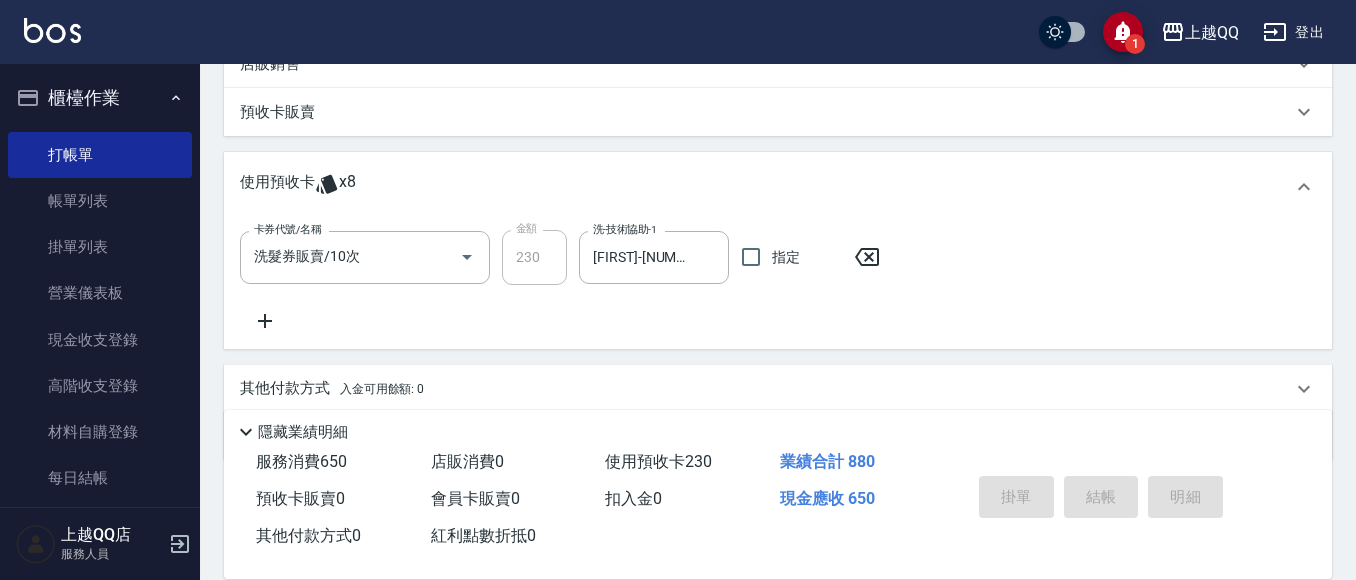 type on "[DATE] [TIME]" 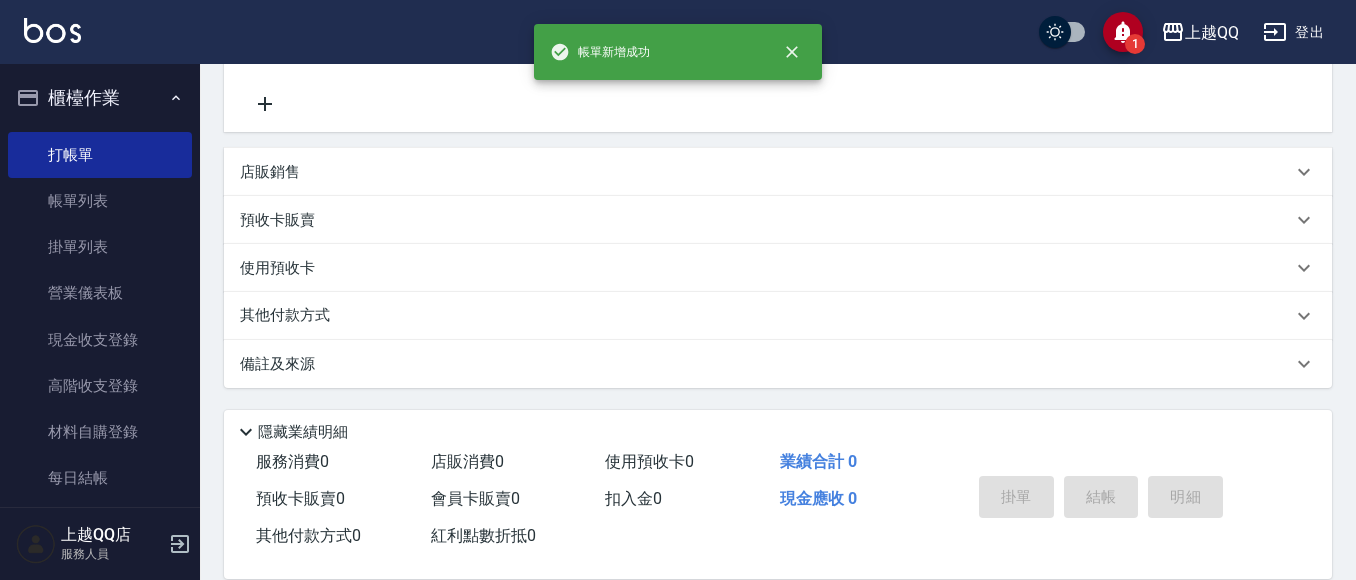 scroll, scrollTop: 0, scrollLeft: 0, axis: both 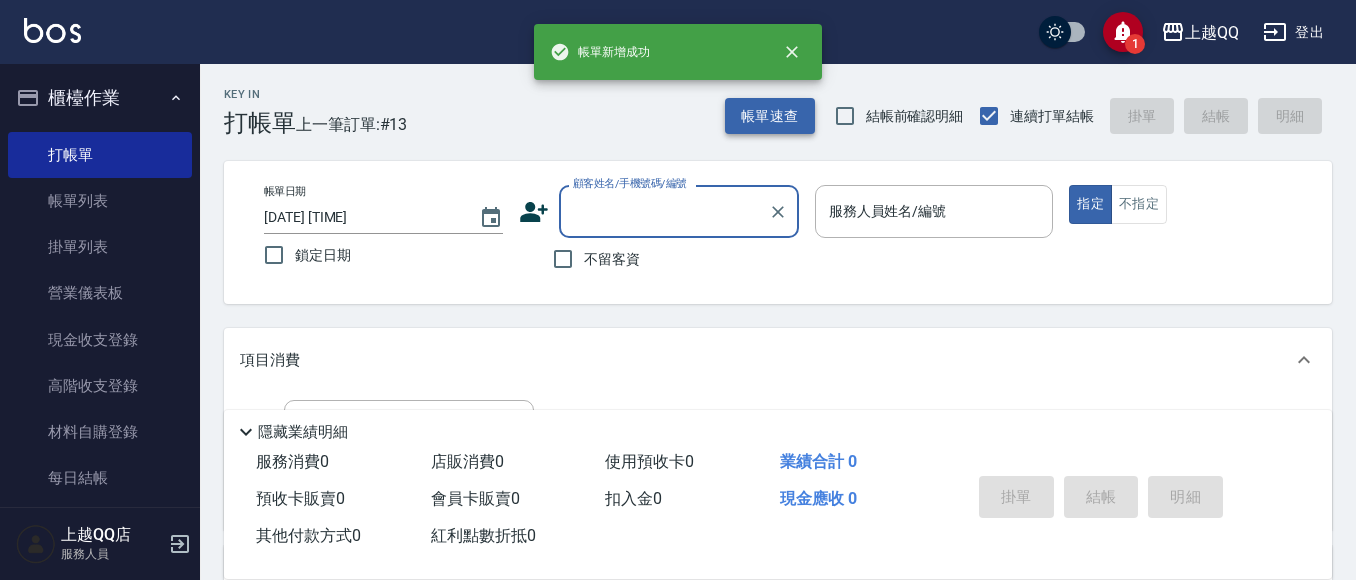 click on "帳單速查" at bounding box center [770, 116] 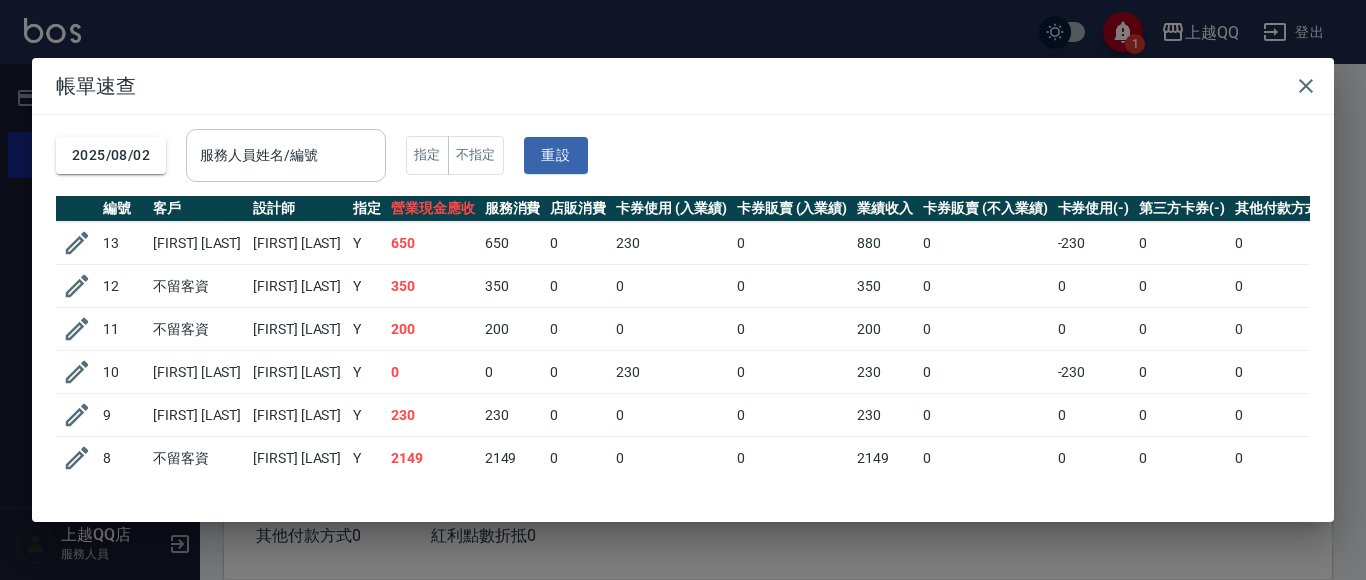 click on "服務人員姓名/編號" at bounding box center (286, 155) 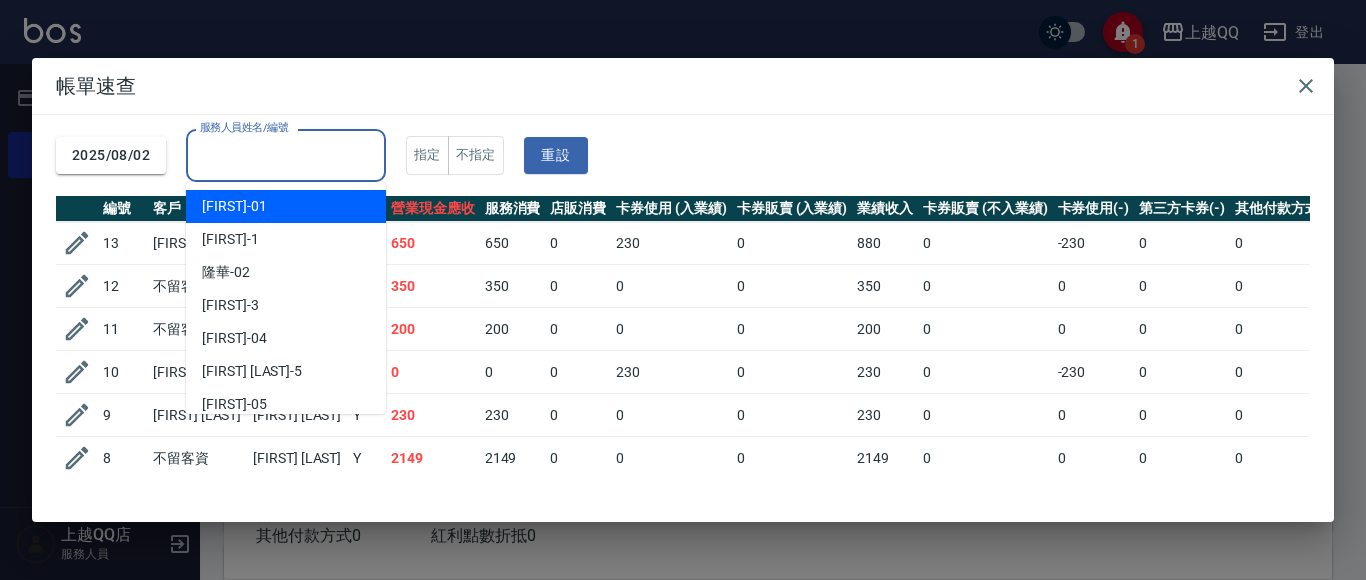 click on "帳單速查" at bounding box center [683, 86] 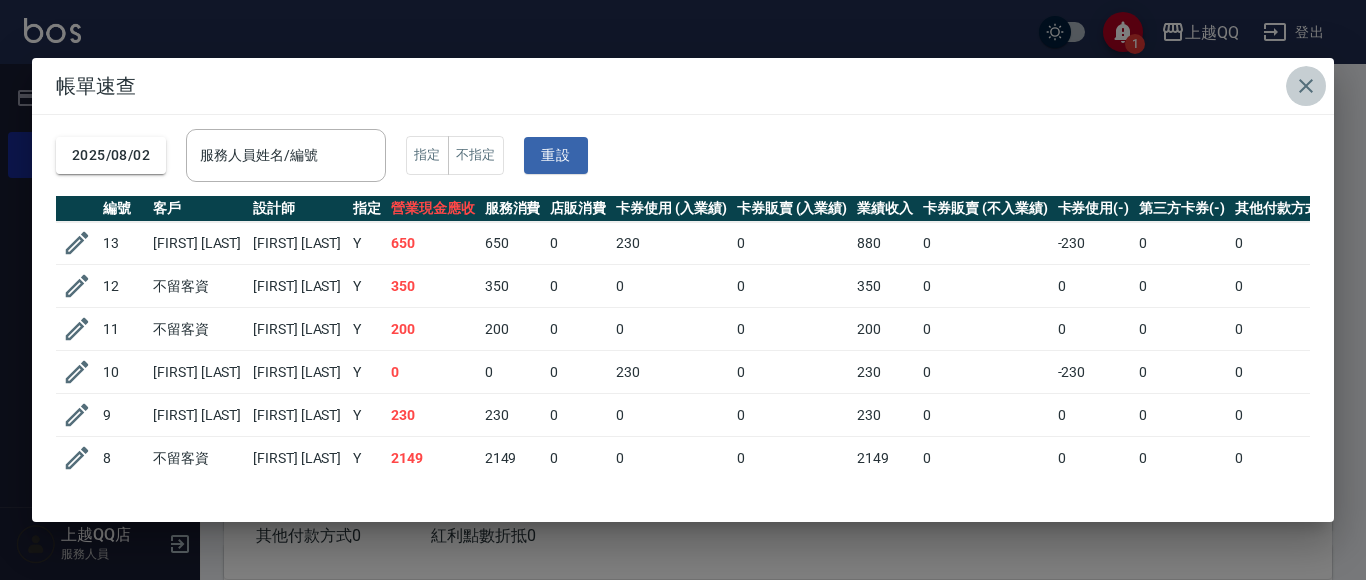 click 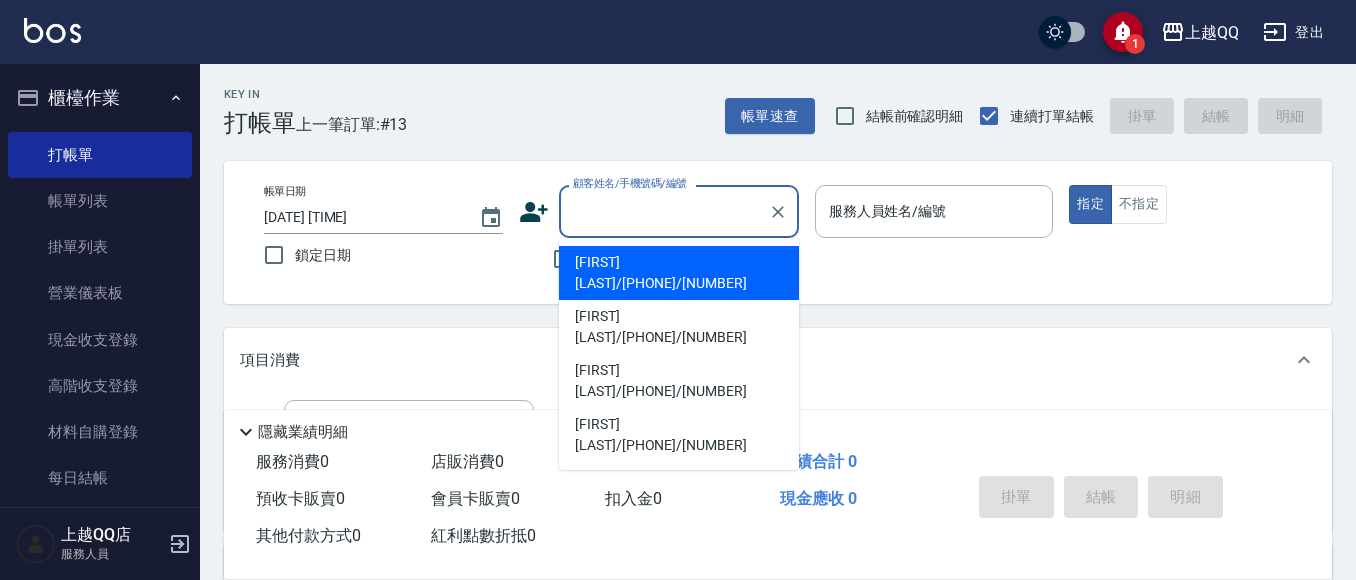 click on "顧客姓名/手機號碼/編號 顧客姓名/手機號碼/編號" at bounding box center [679, 211] 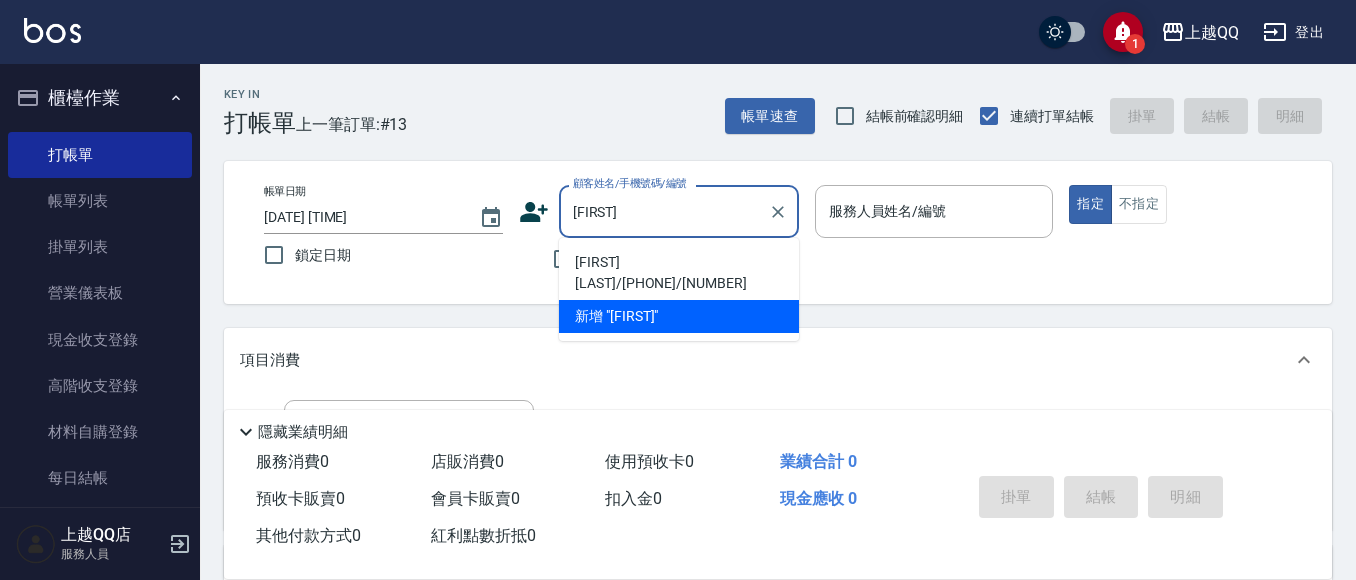 click on "[FIRST] [LAST]/[PHONE]/[NUMBER] [ADDITIONAL_INFO] "[FIRST]"" at bounding box center (679, 289) 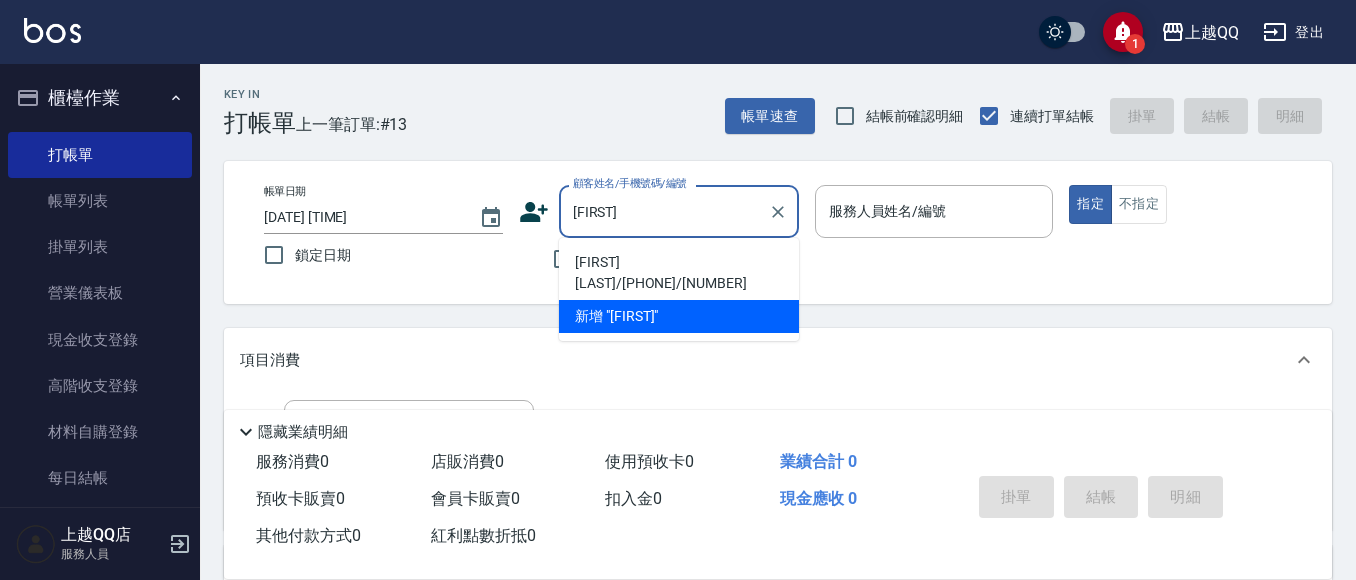 drag, startPoint x: 642, startPoint y: 251, endPoint x: 652, endPoint y: 261, distance: 14.142136 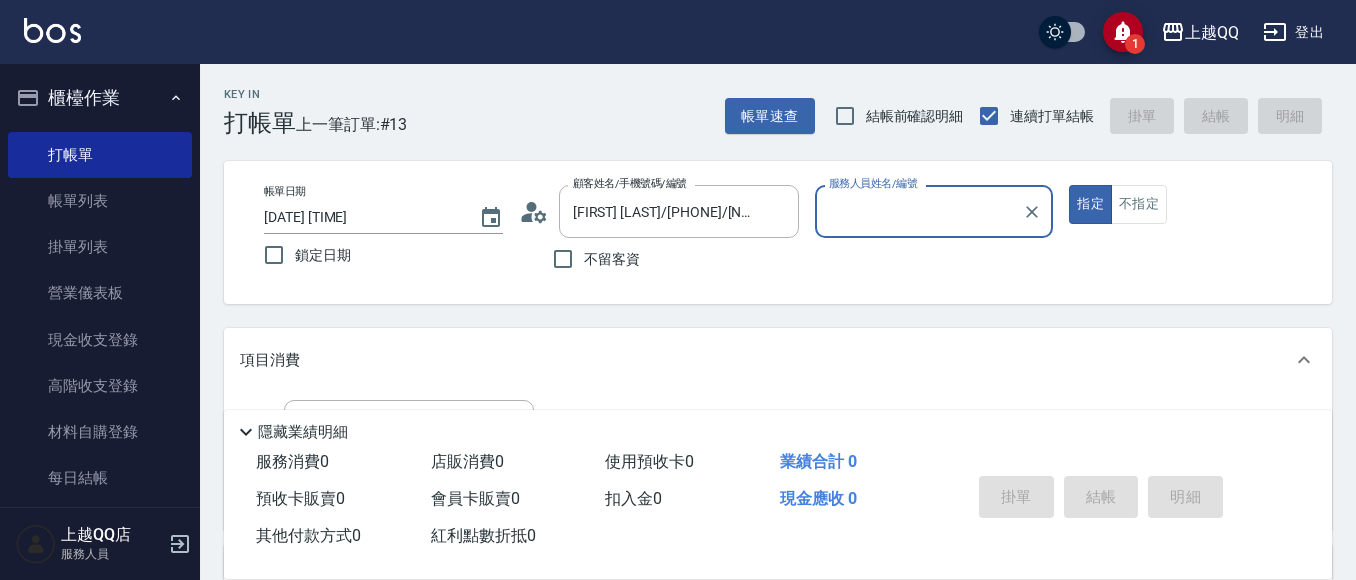 type on "[FIRST]-[NUMBER]" 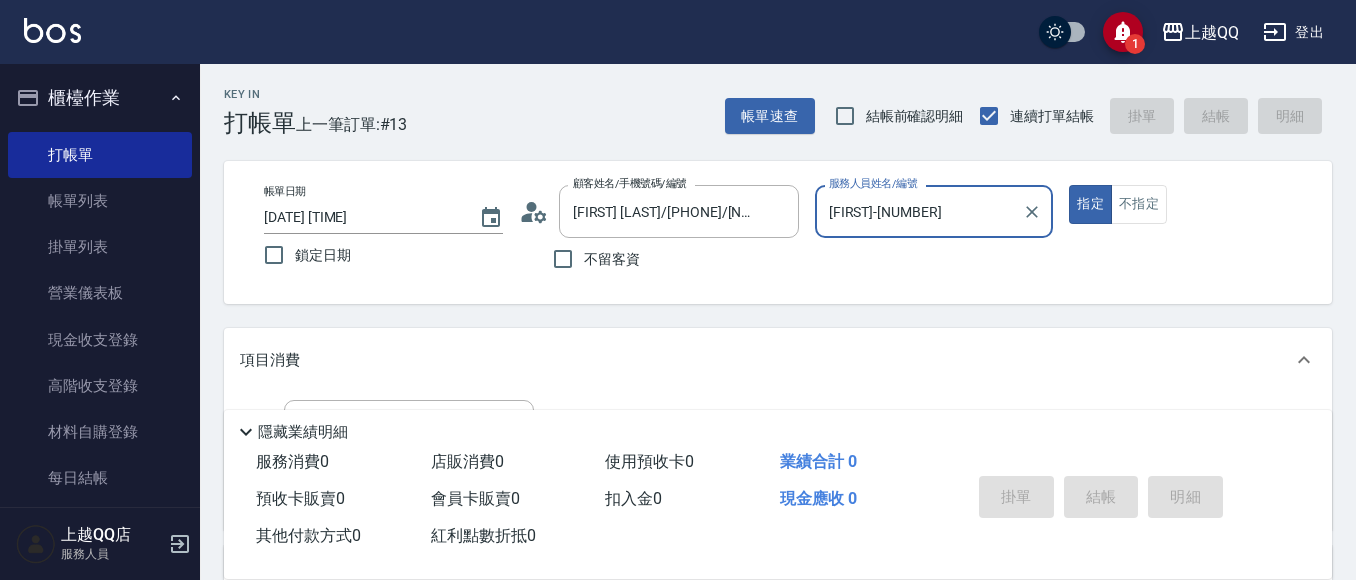 scroll, scrollTop: 200, scrollLeft: 0, axis: vertical 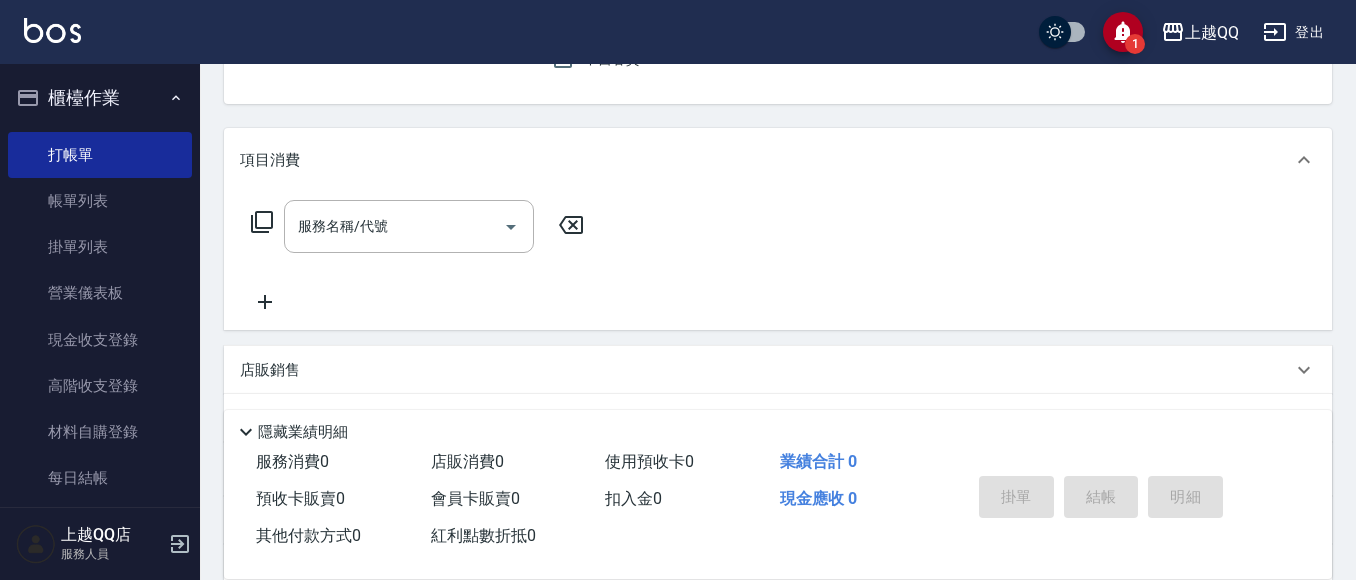 click 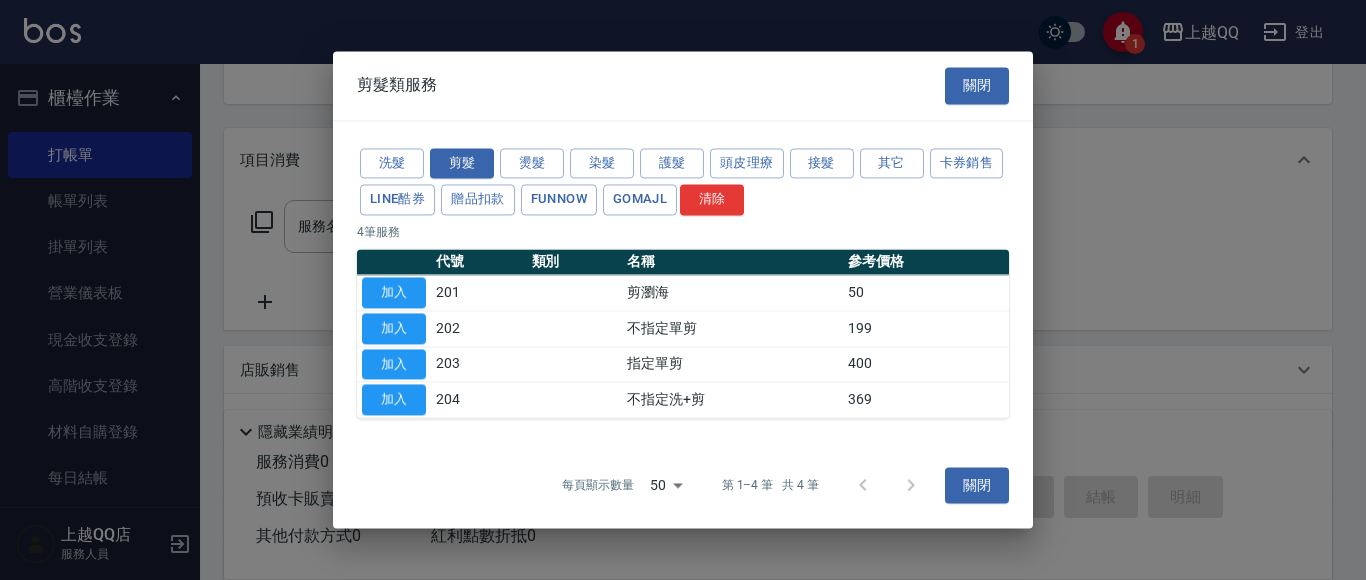 drag, startPoint x: 557, startPoint y: 154, endPoint x: 624, endPoint y: 223, distance: 96.17692 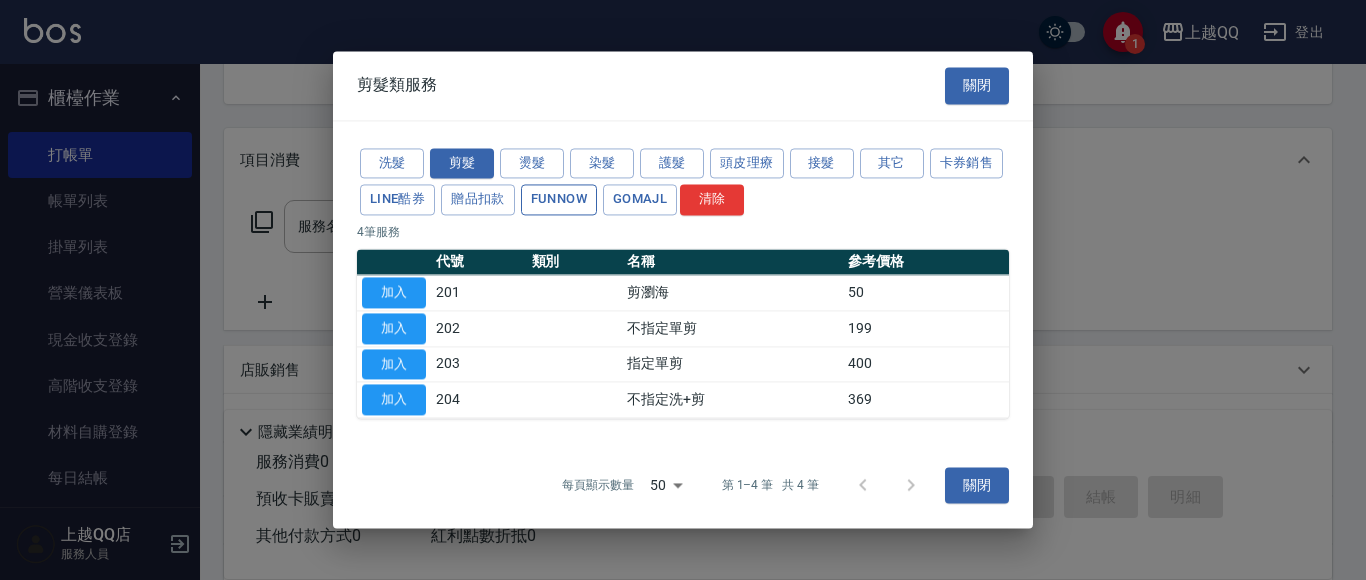 drag, startPoint x: 531, startPoint y: 169, endPoint x: 565, endPoint y: 185, distance: 37.576588 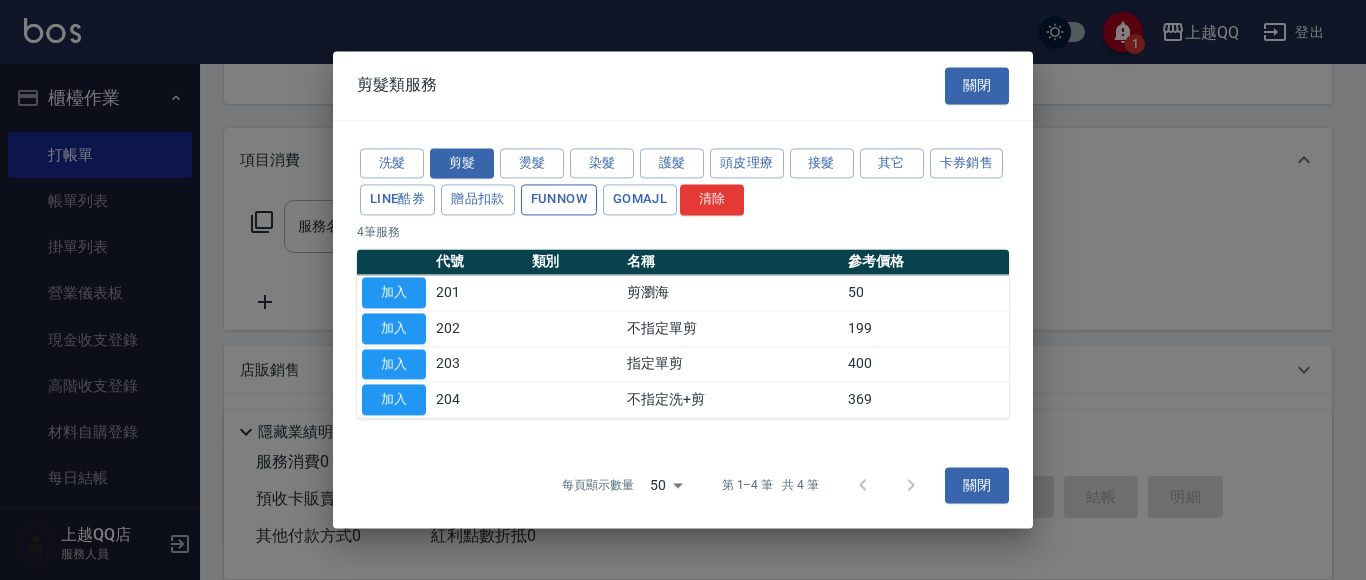 click on "燙髮" at bounding box center (532, 163) 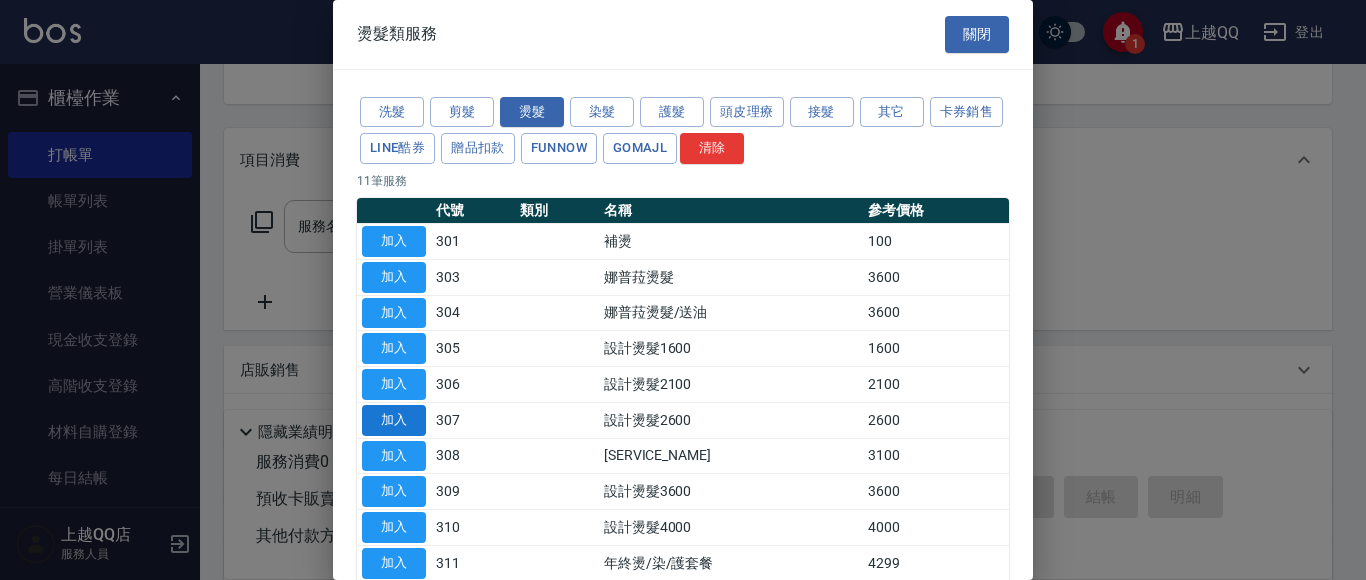 drag, startPoint x: 403, startPoint y: 418, endPoint x: 512, endPoint y: 398, distance: 110.81967 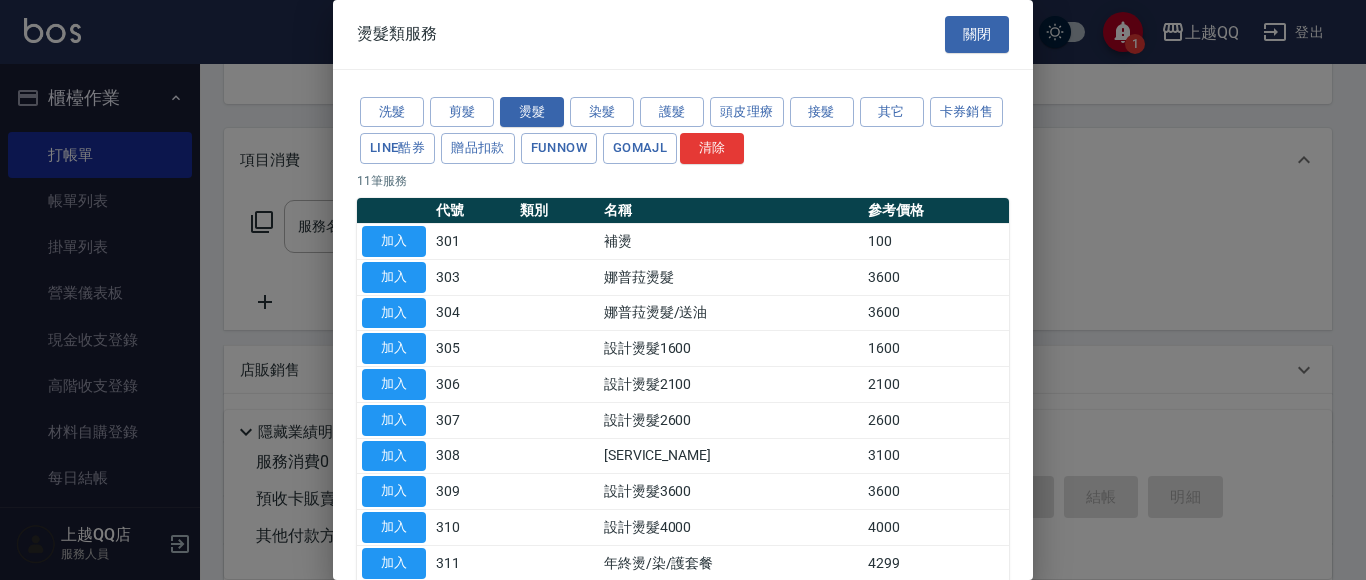 click on "加入" at bounding box center [394, 420] 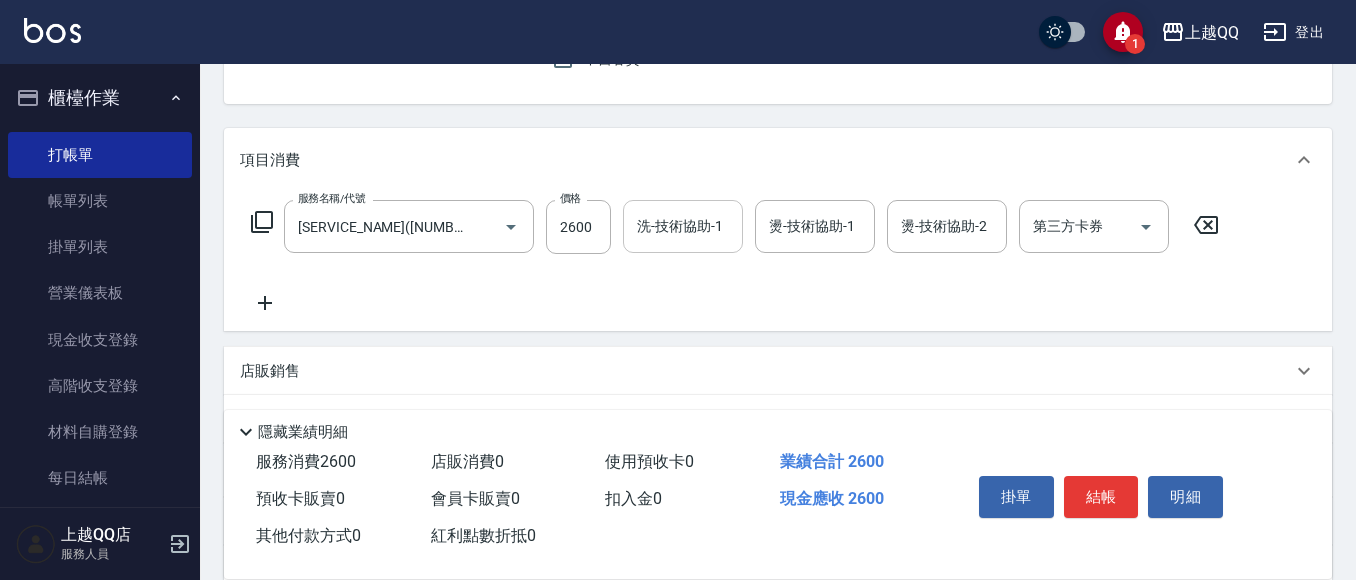drag, startPoint x: 711, startPoint y: 236, endPoint x: 728, endPoint y: 248, distance: 20.808653 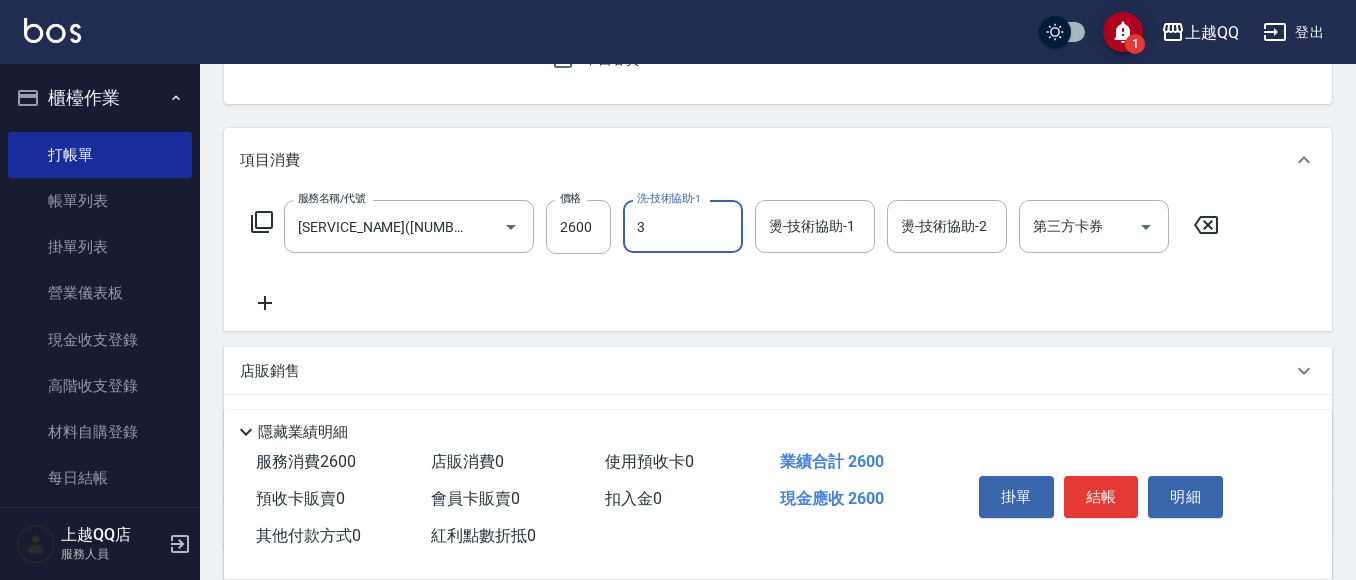 type on "[FIRST]-[NUMBER]" 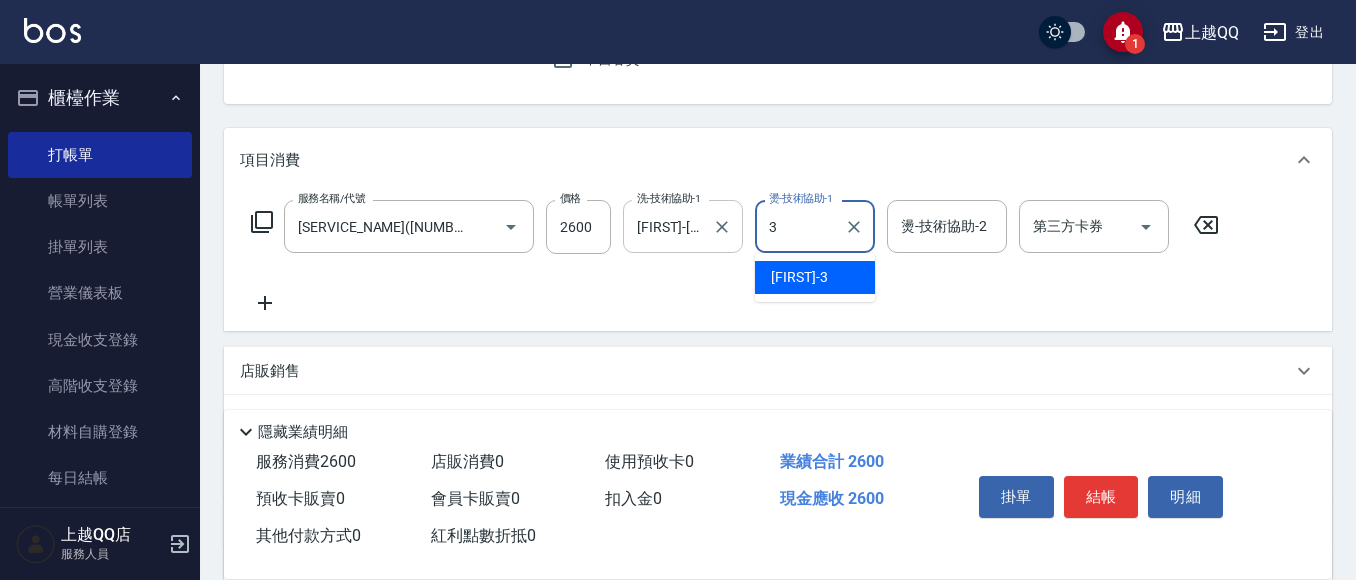 type on "[FIRST]-[NUMBER]" 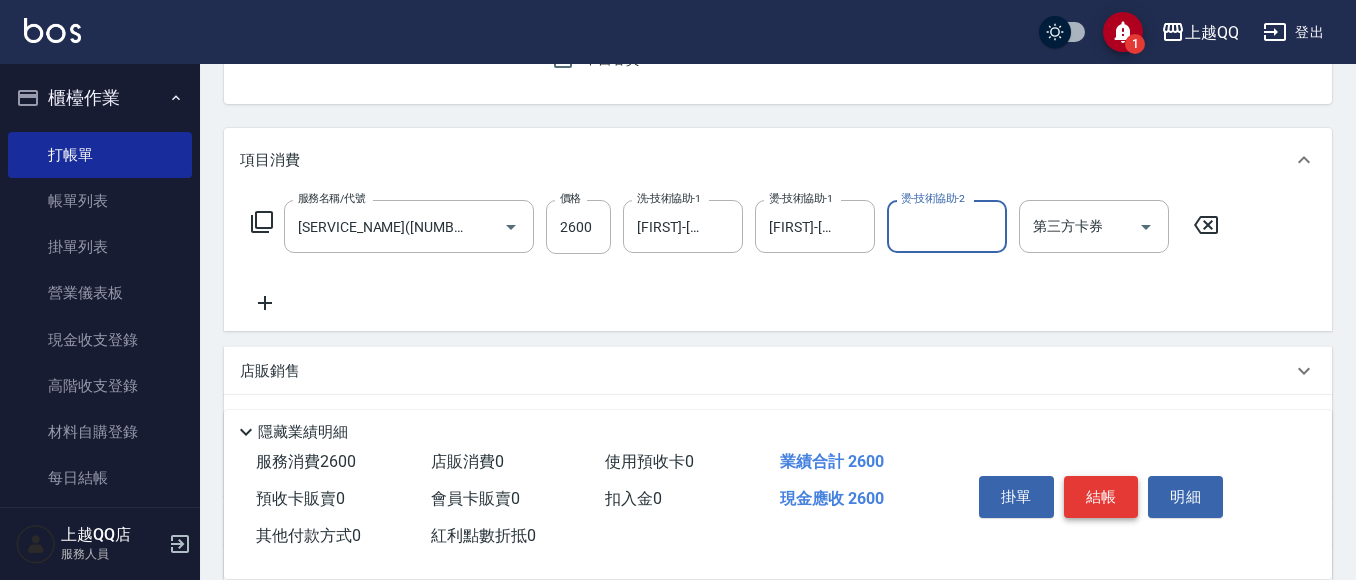 click on "結帳" at bounding box center [1101, 497] 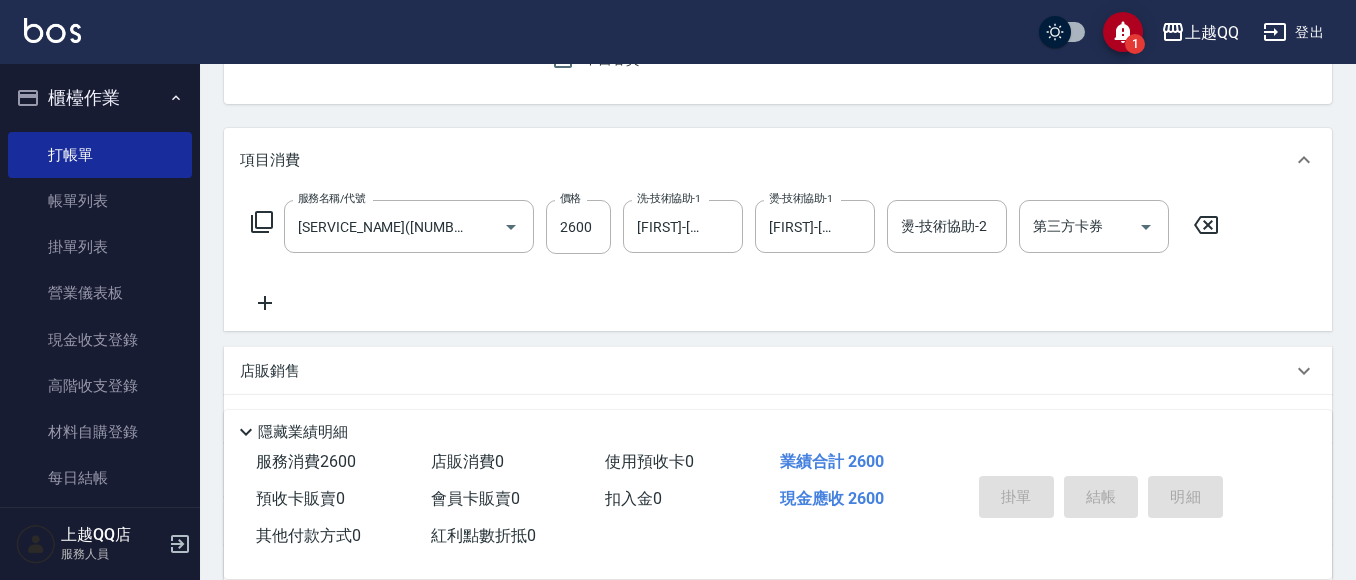 type on "[DATE] [TIME]" 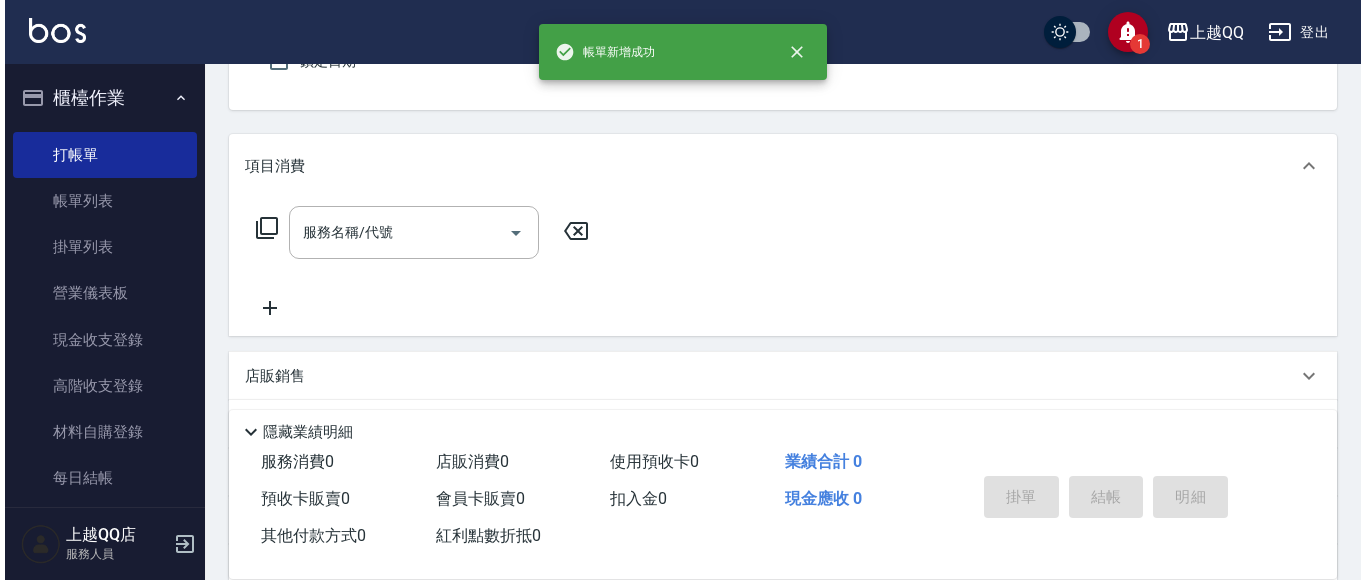 scroll, scrollTop: 0, scrollLeft: 0, axis: both 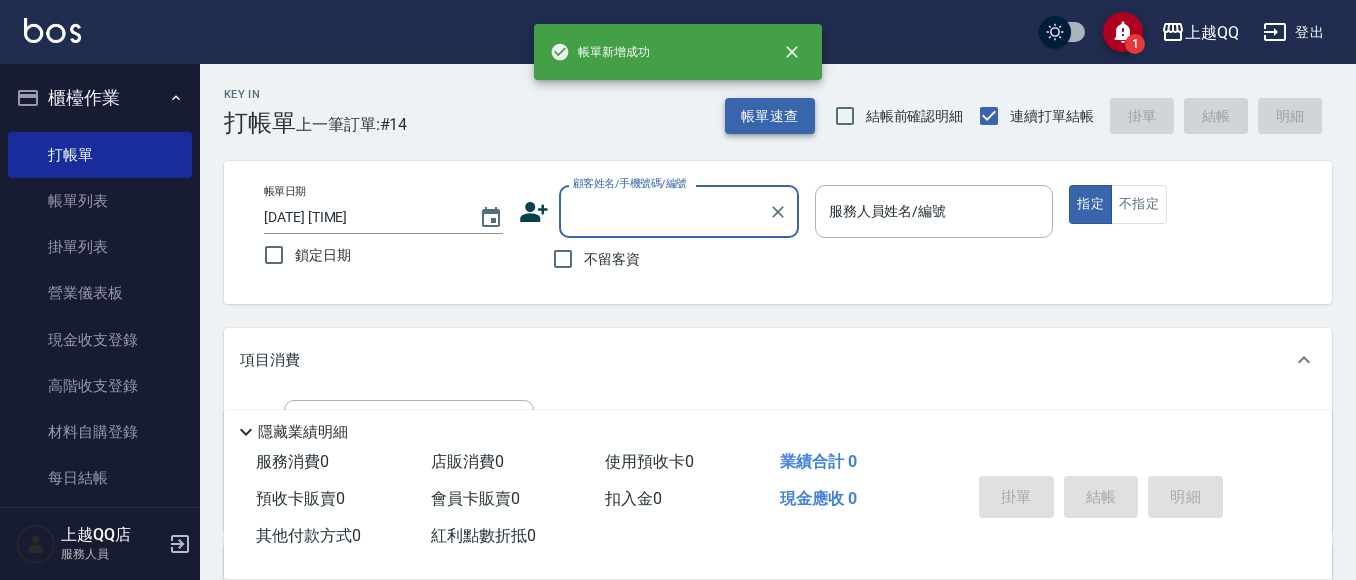 click on "帳單速查" at bounding box center (770, 116) 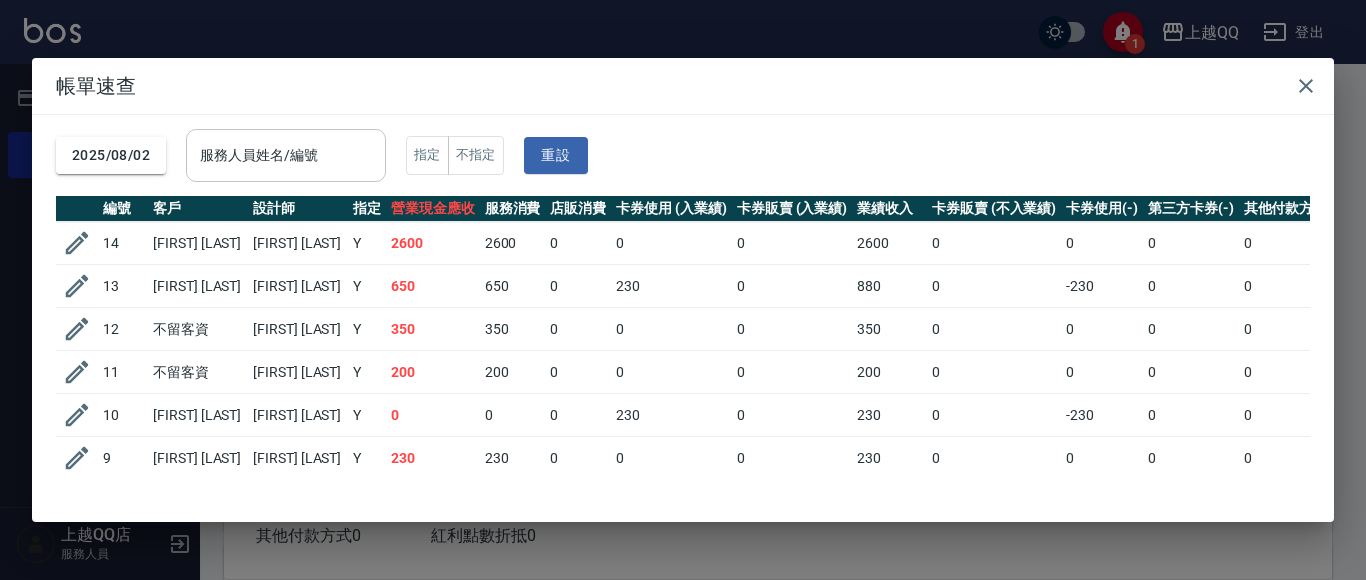 click on "服務人員姓名/編號" at bounding box center (286, 155) 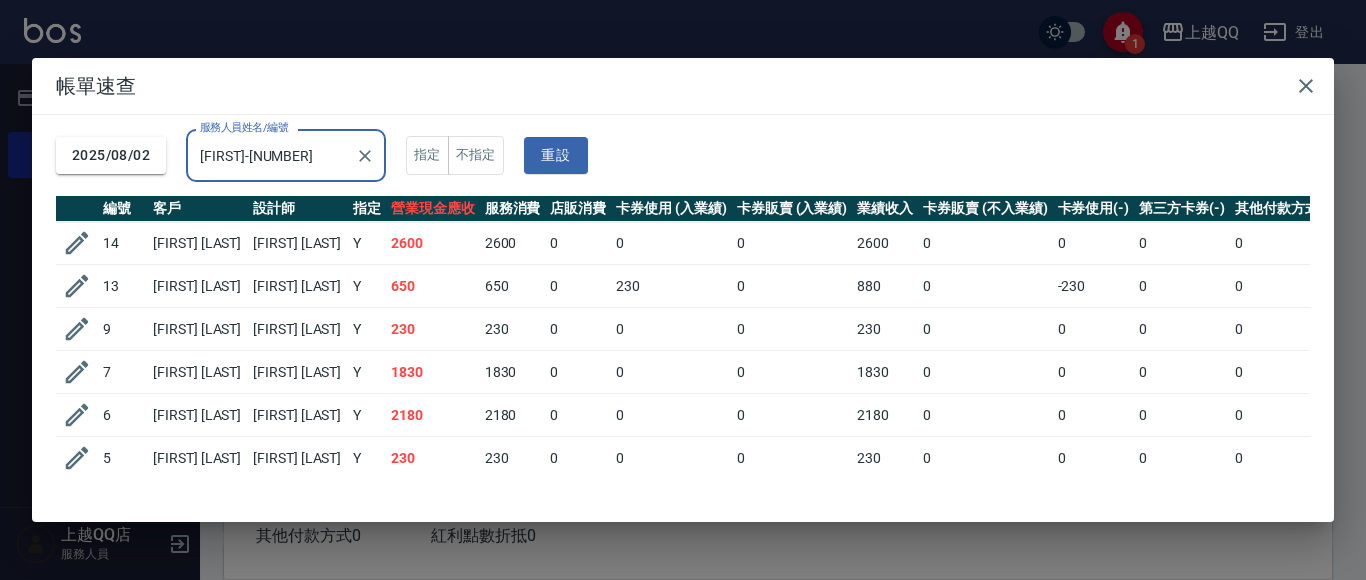type on "[FIRST]-[NUMBER]" 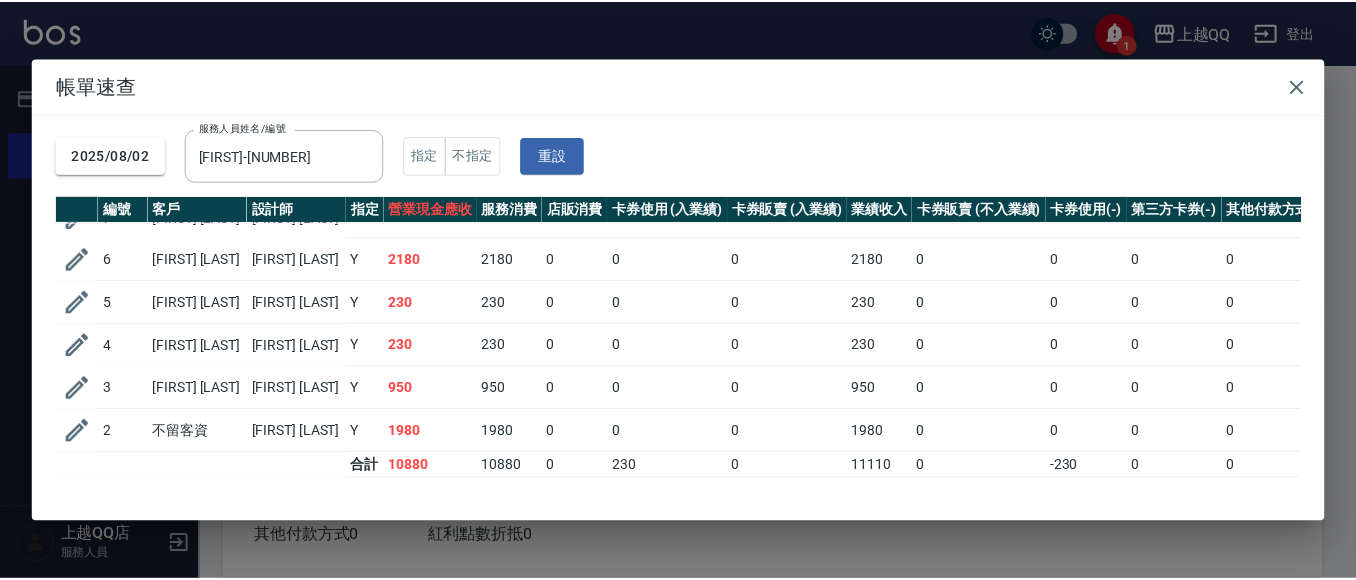 scroll, scrollTop: 0, scrollLeft: 0, axis: both 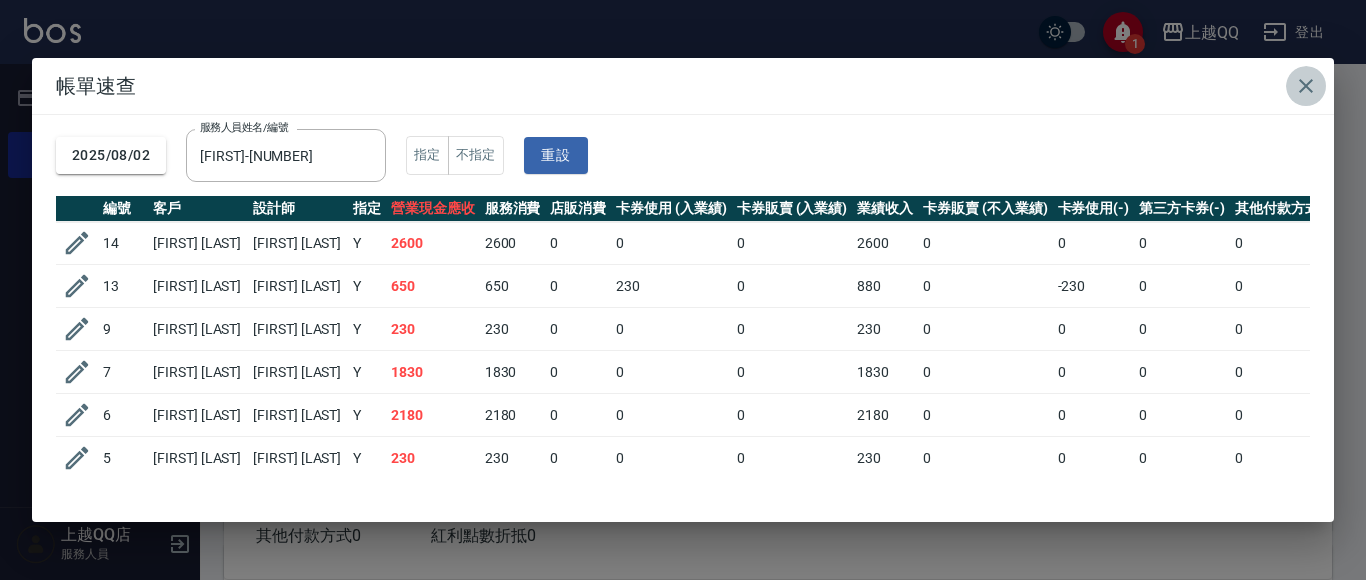 click at bounding box center (1306, 86) 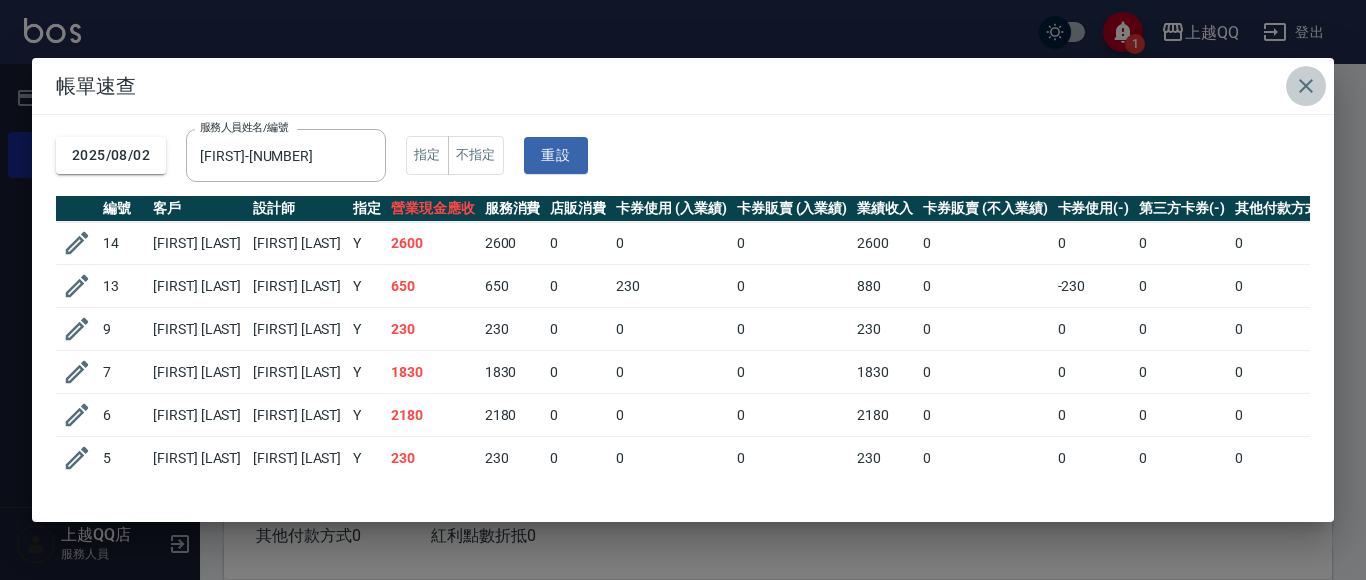 type 